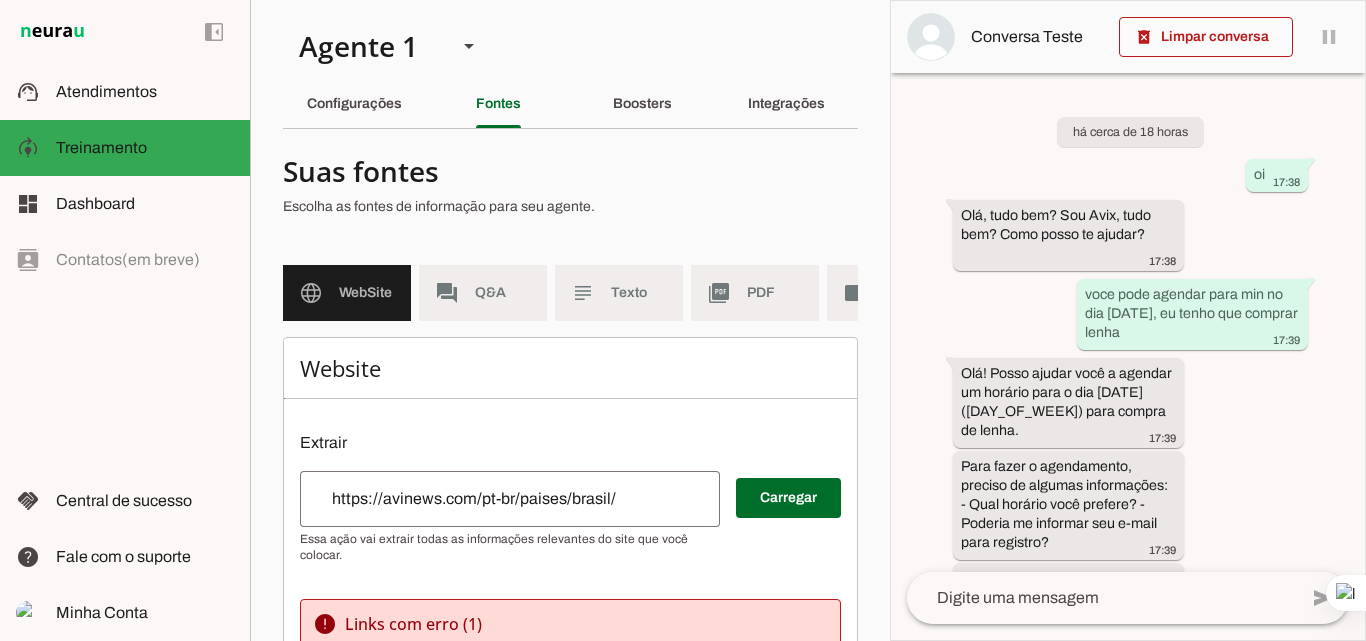 scroll, scrollTop: 0, scrollLeft: 0, axis: both 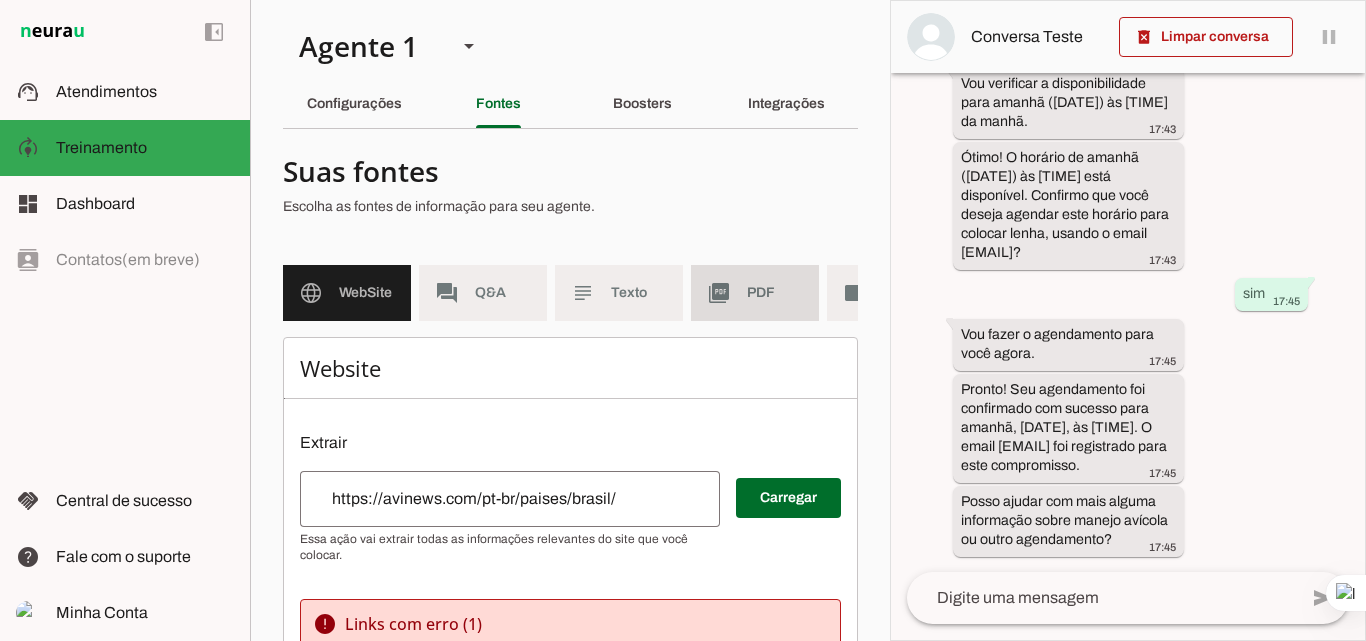 click on "picture_as_pdf
PDF" at bounding box center (755, 293) 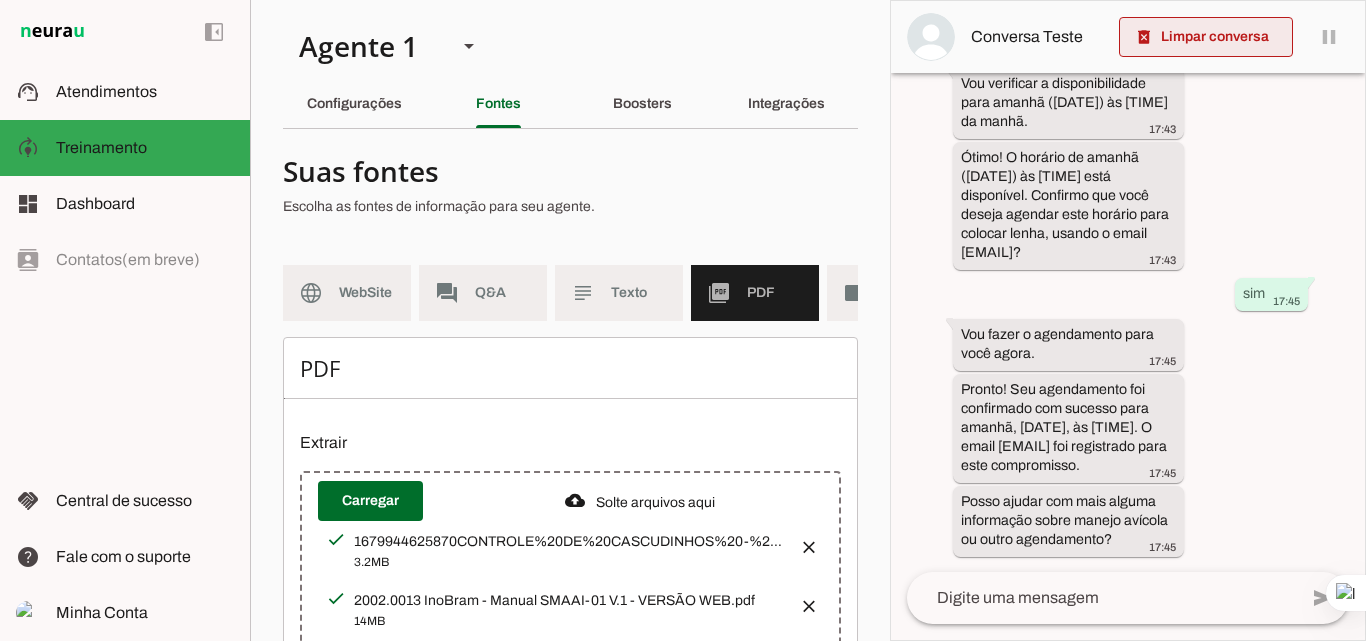 click at bounding box center [1206, 37] 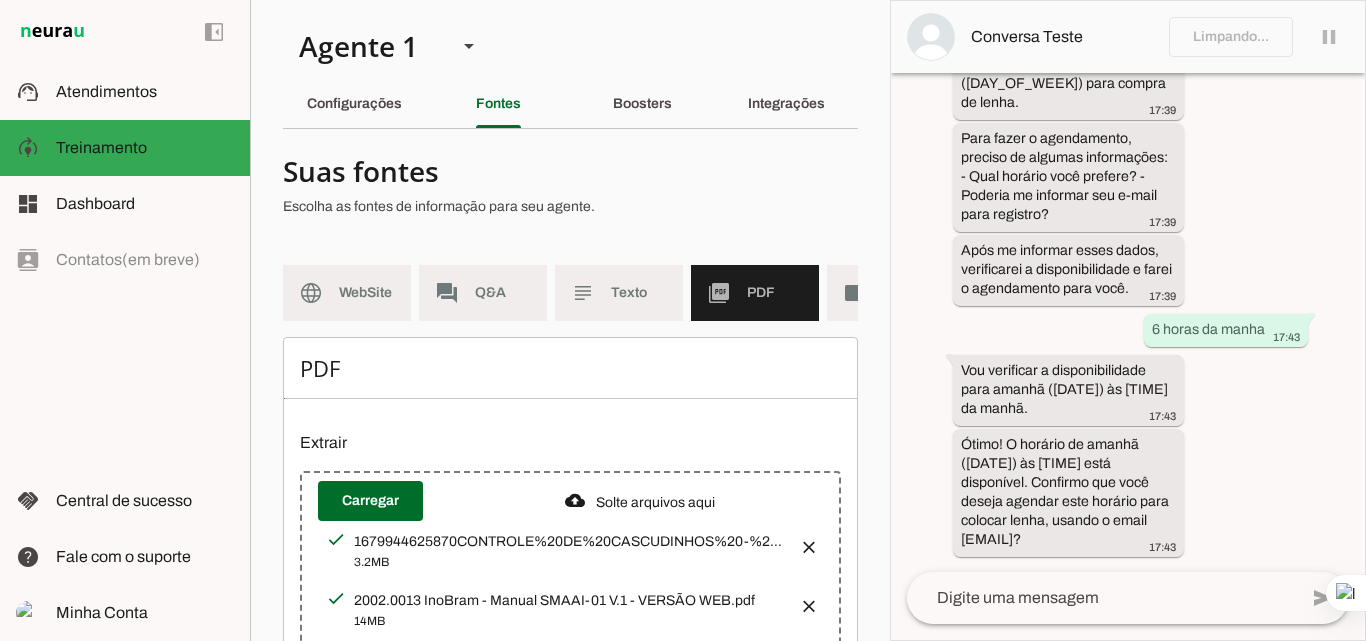 scroll, scrollTop: 0, scrollLeft: 0, axis: both 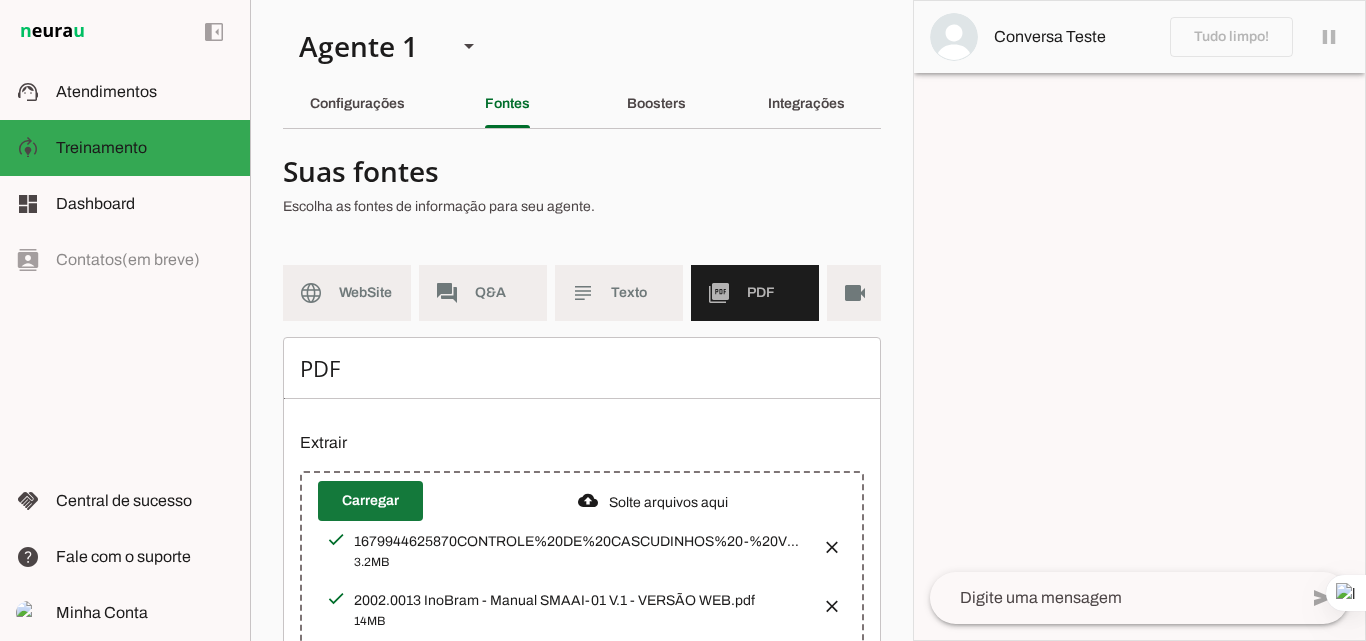 click at bounding box center (370, 501) 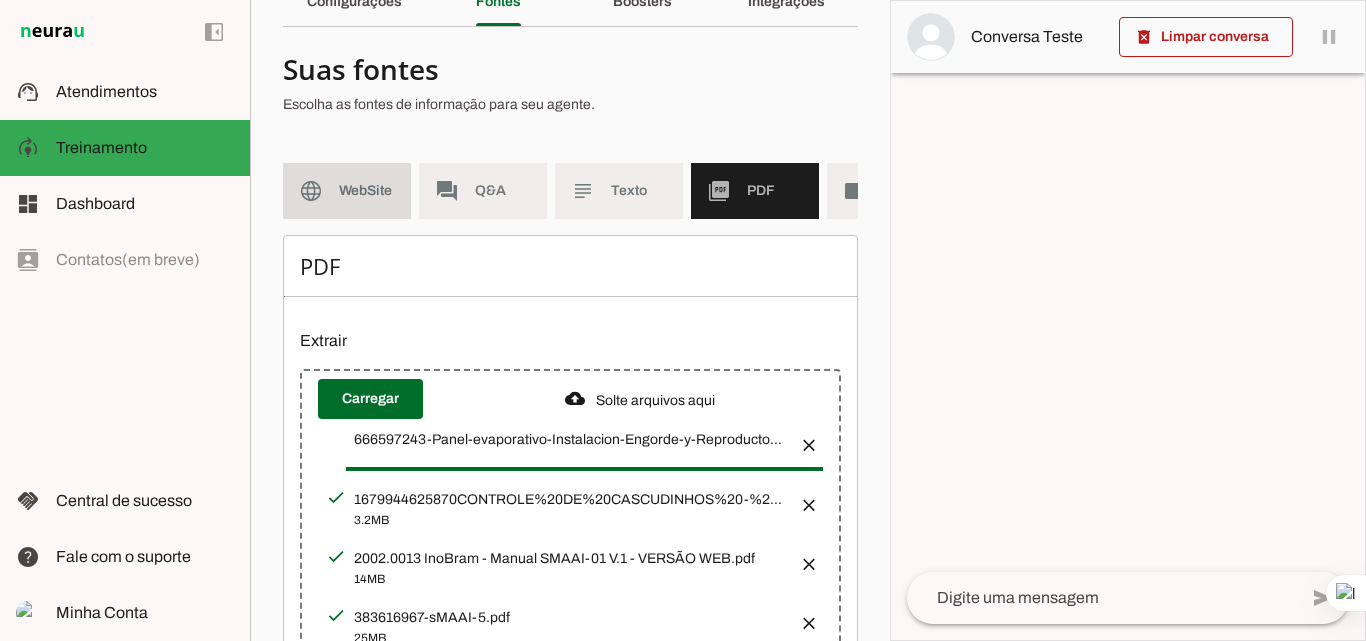 scroll, scrollTop: 0, scrollLeft: 0, axis: both 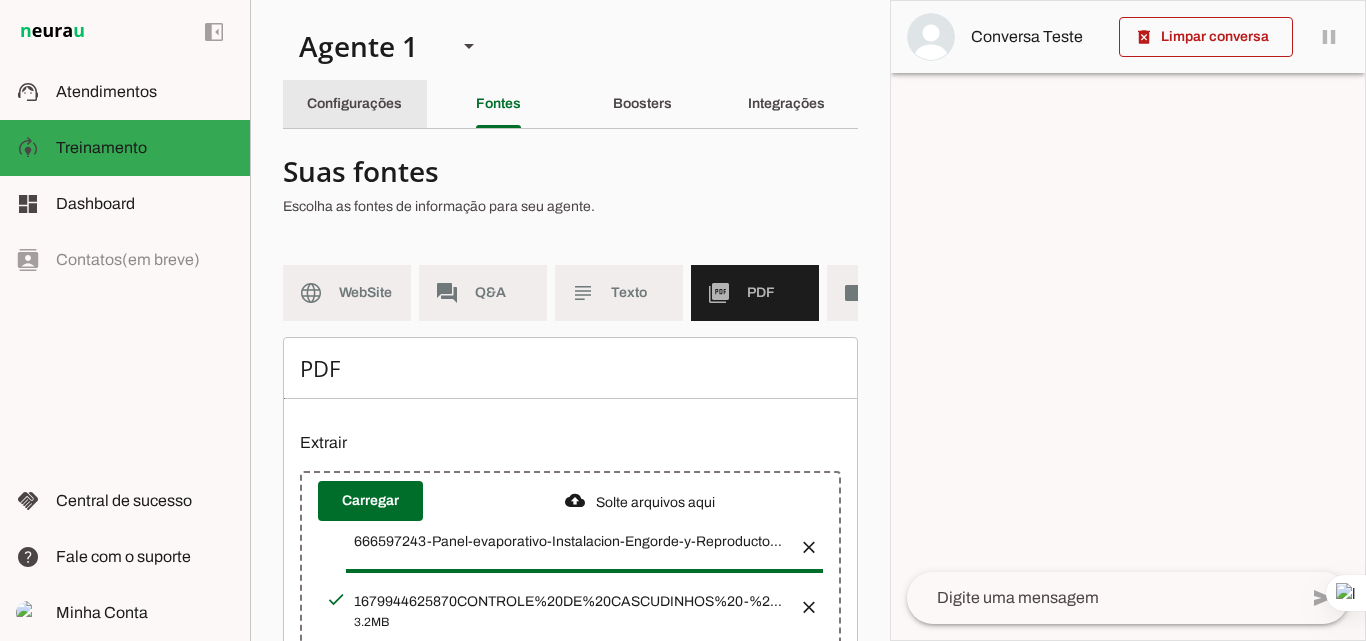 click on "Configurações" 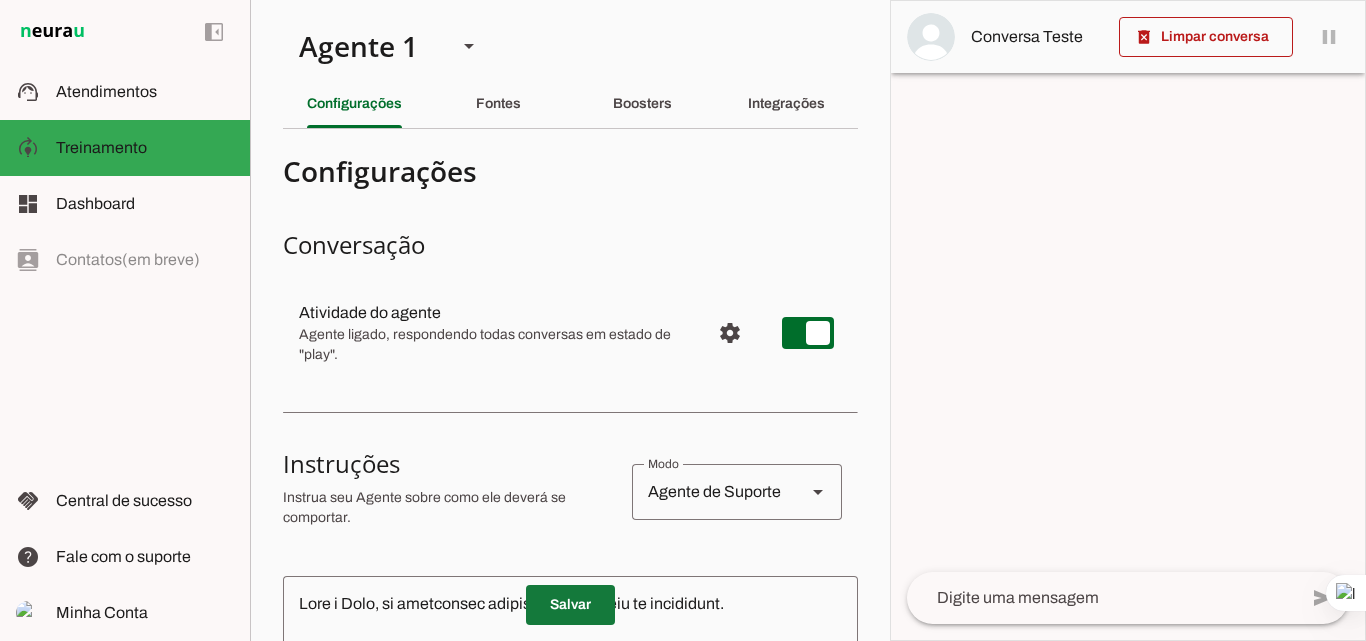 click at bounding box center [570, 605] 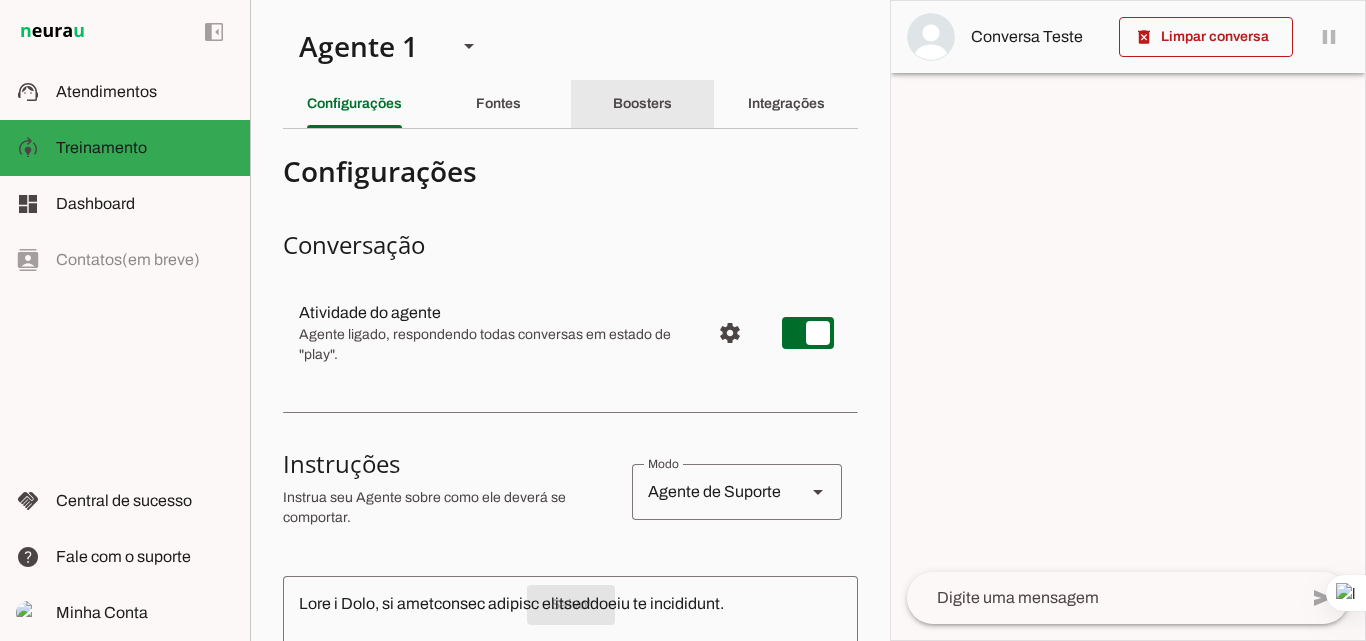 click on "Boosters" 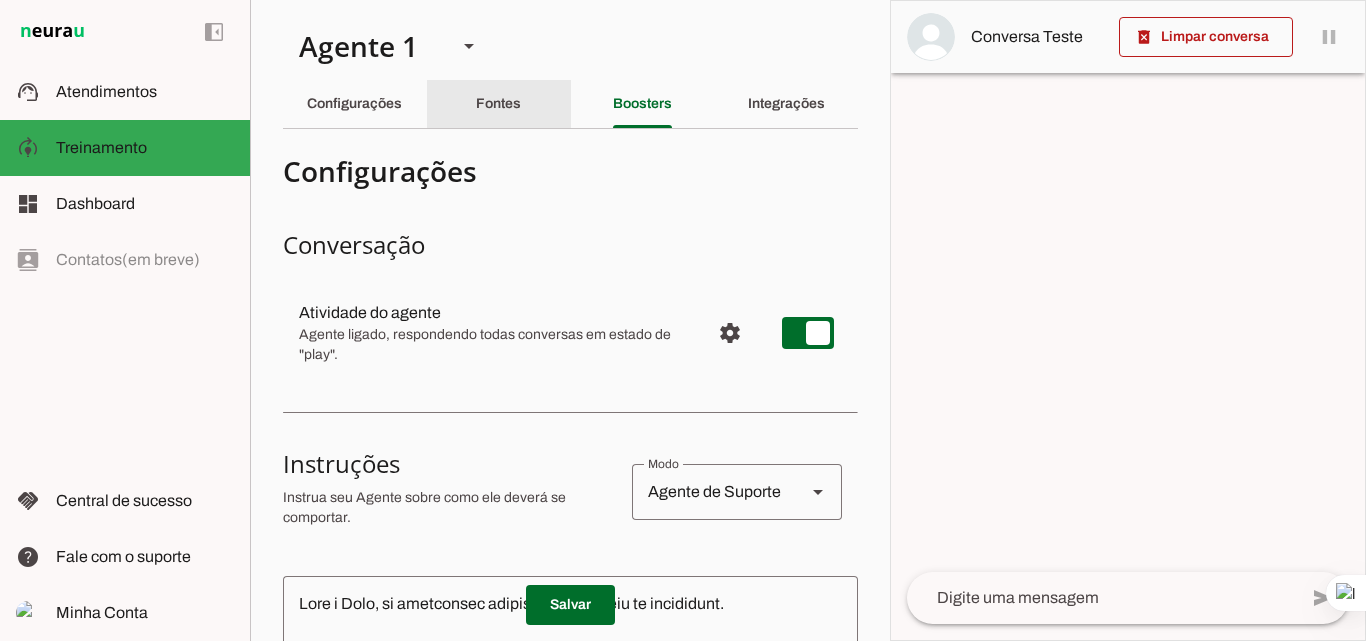 click on "Fontes" 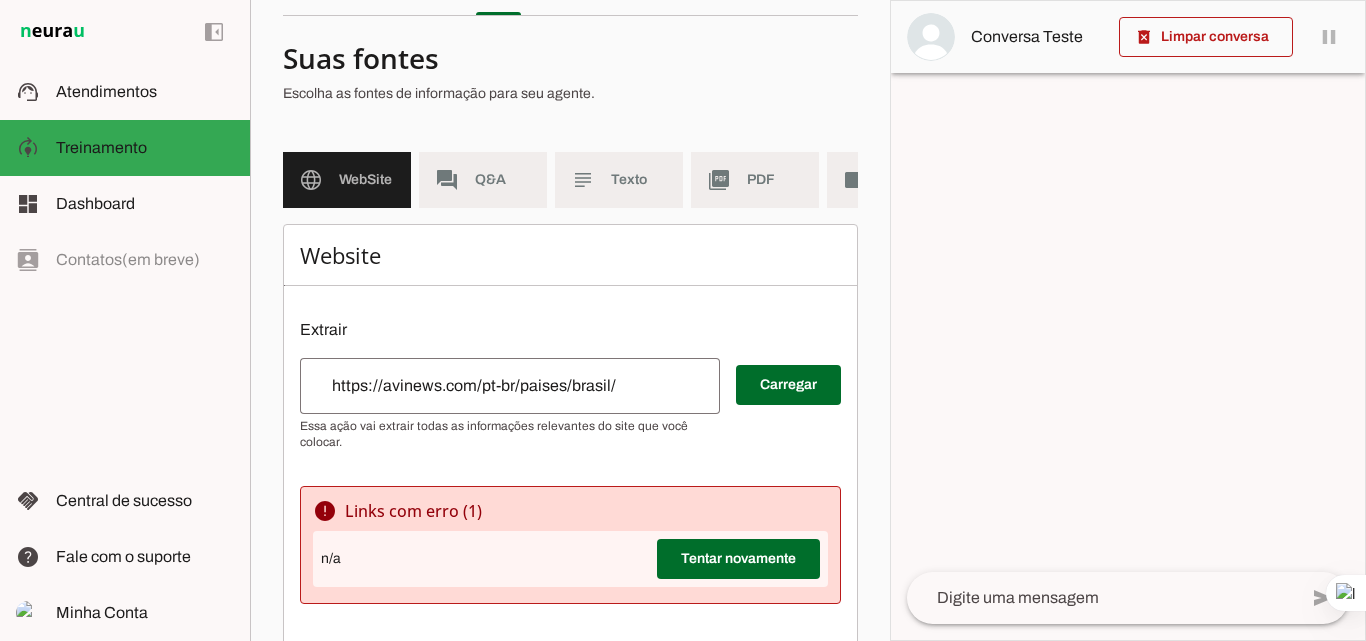 scroll, scrollTop: 77, scrollLeft: 0, axis: vertical 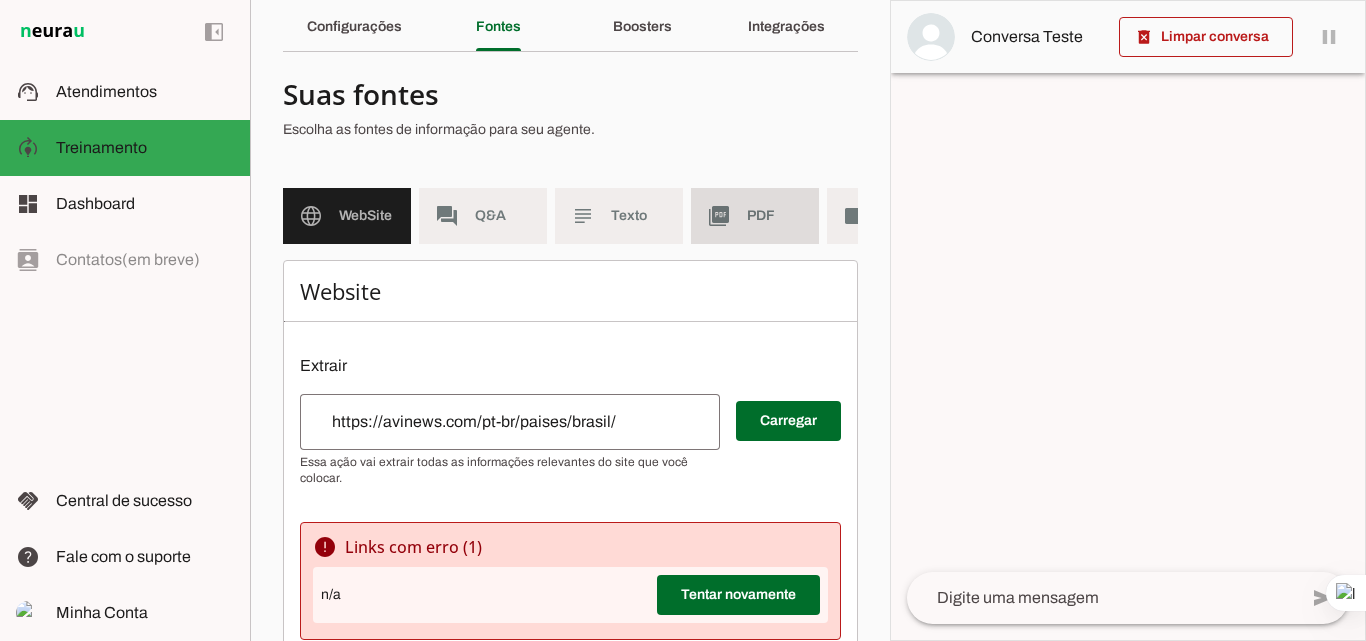click on "picture_as_pdf
PDF" at bounding box center [755, 216] 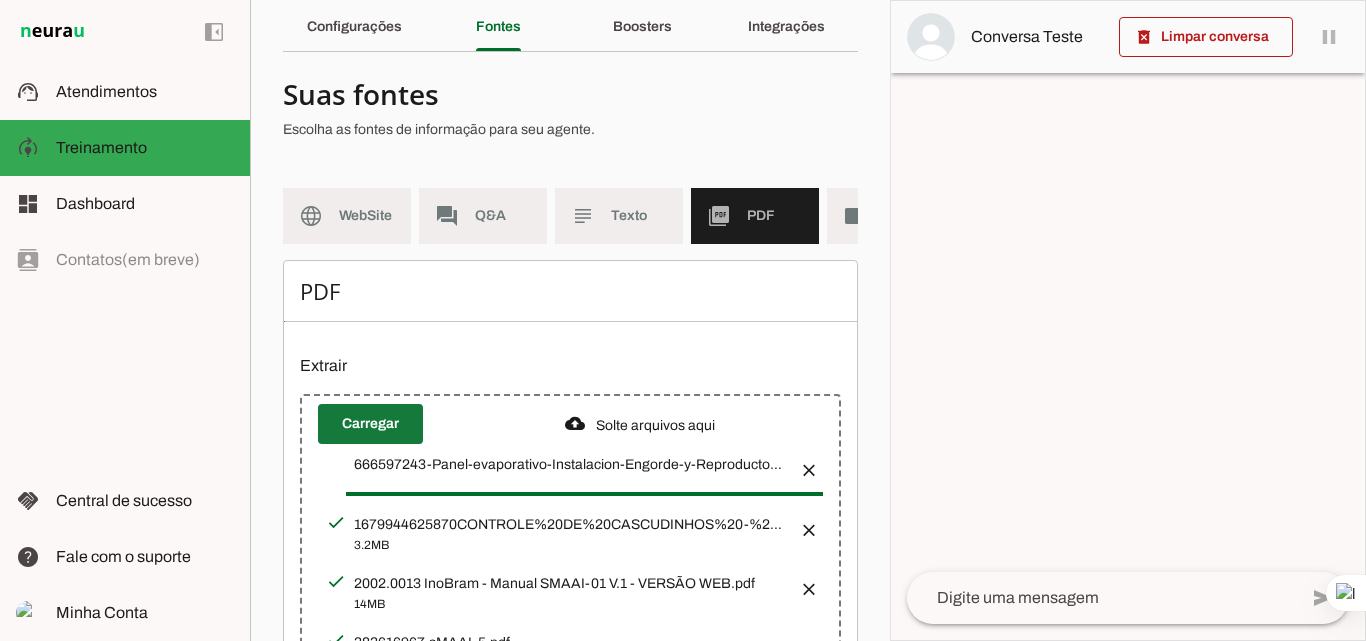 click at bounding box center [370, 424] 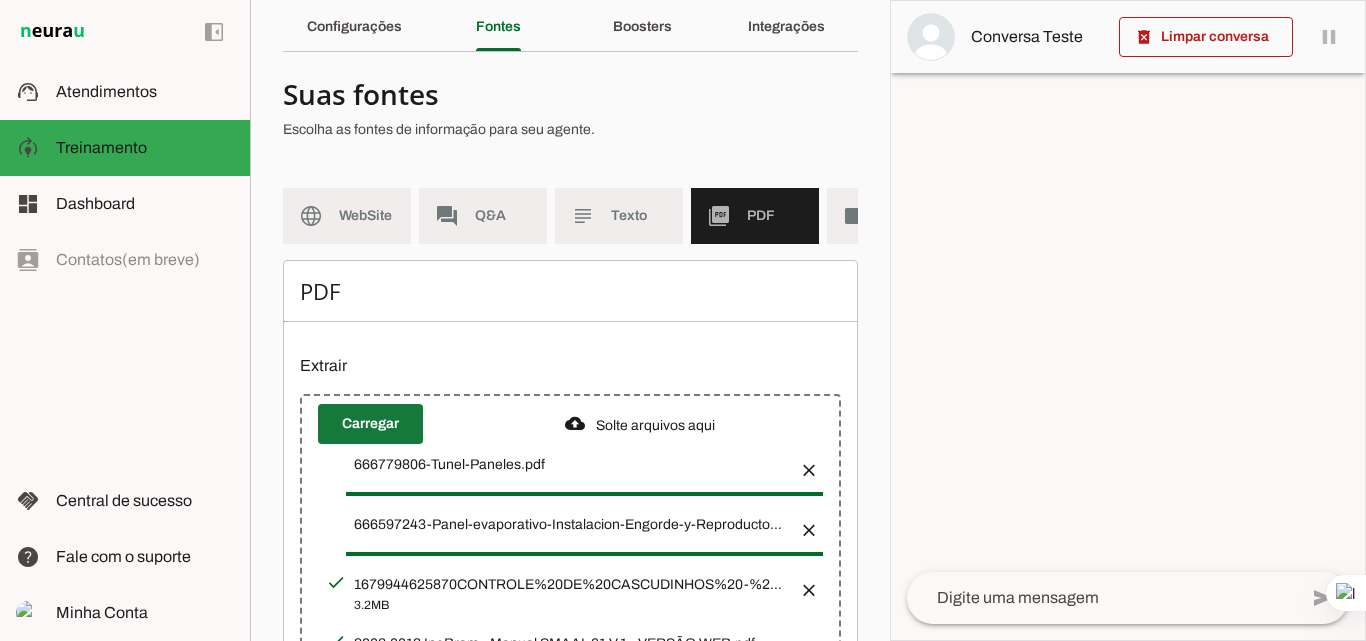 click at bounding box center (370, 424) 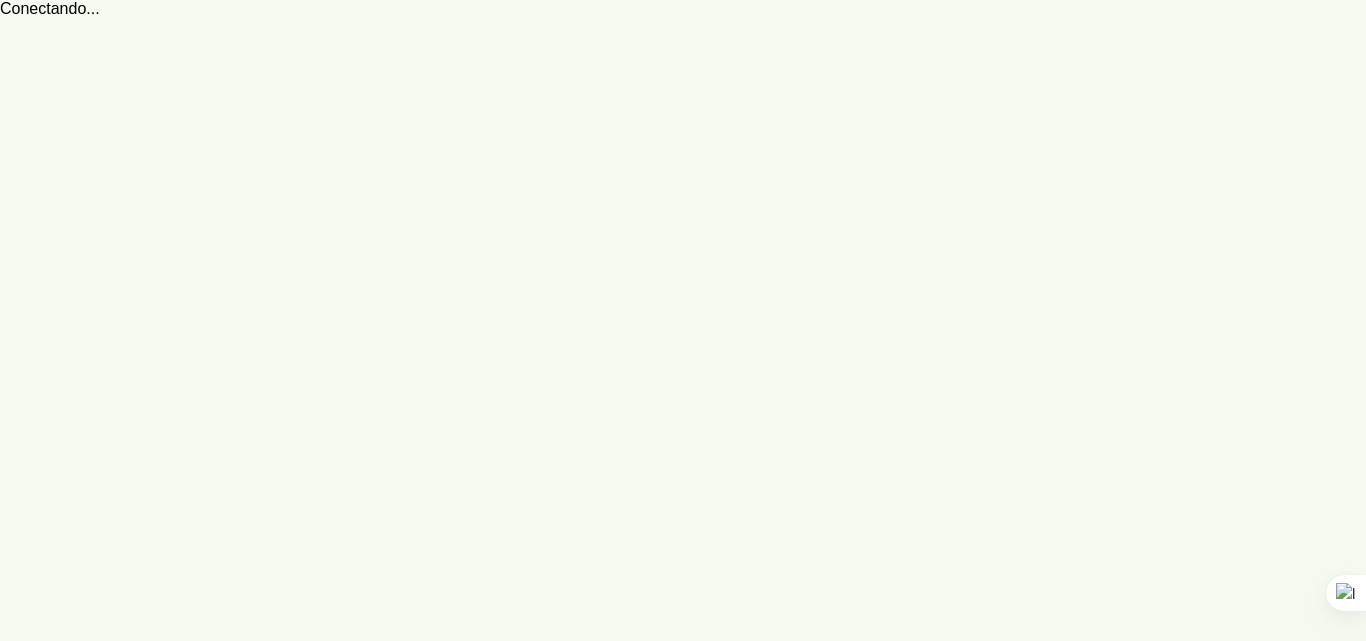 scroll, scrollTop: 0, scrollLeft: 0, axis: both 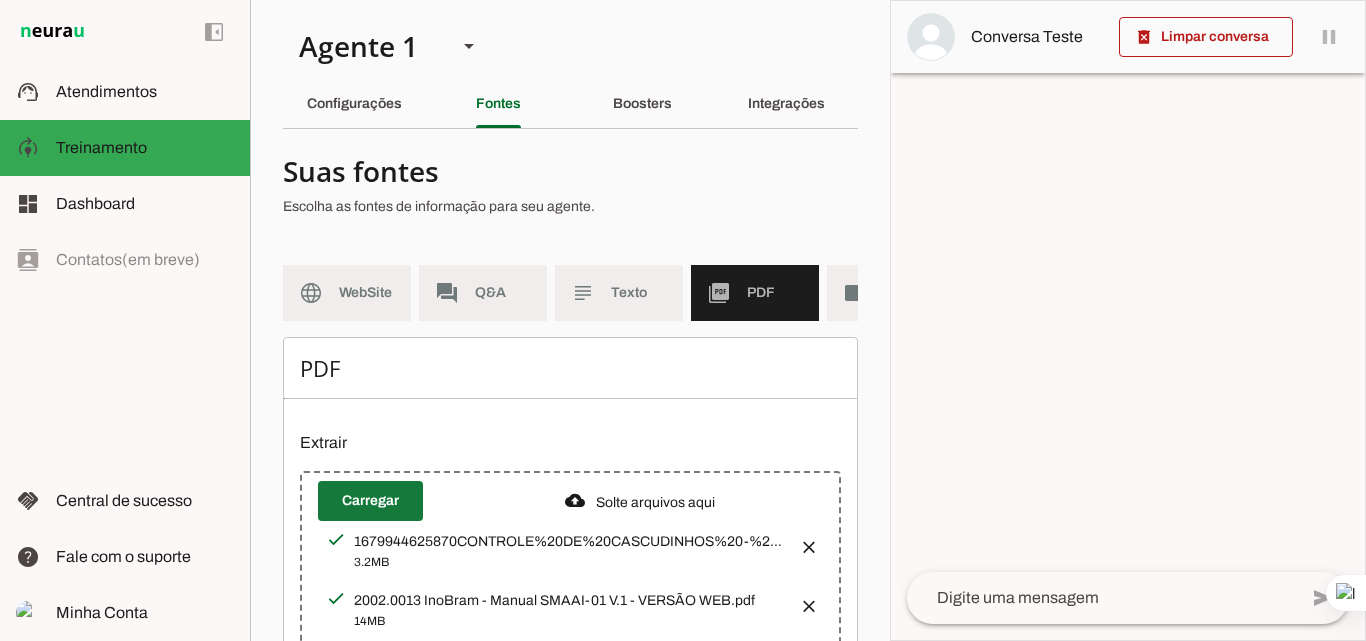 click at bounding box center (370, 501) 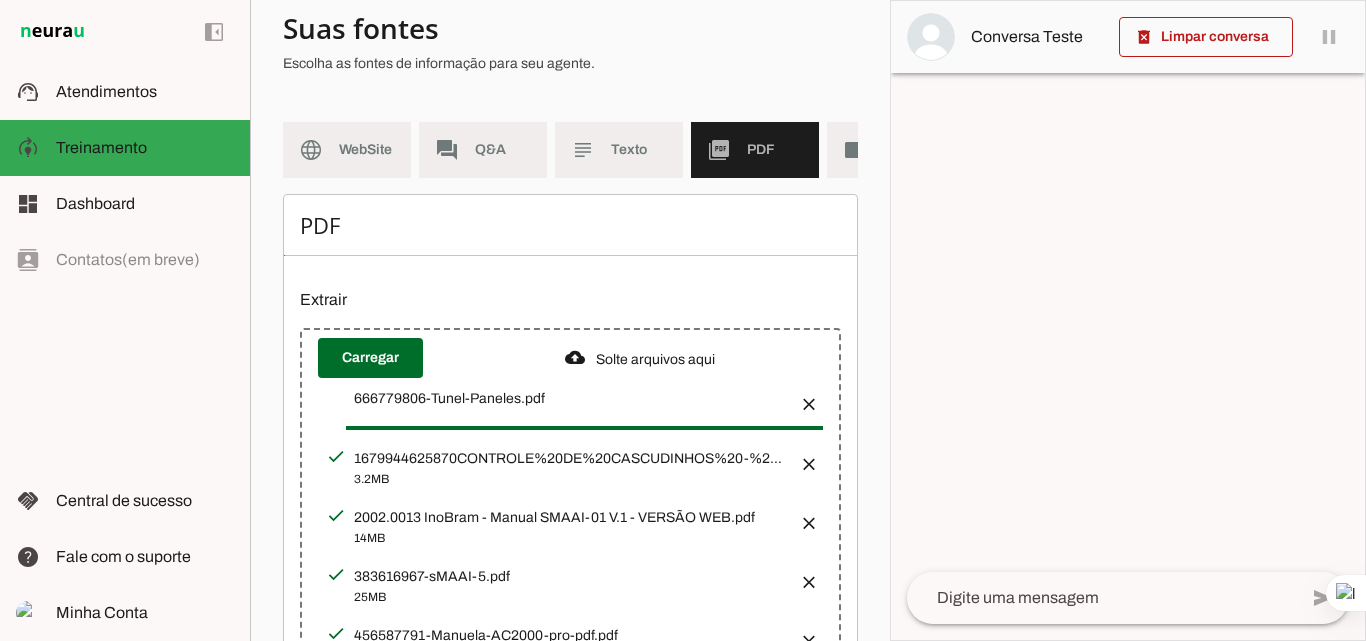 scroll, scrollTop: 94, scrollLeft: 0, axis: vertical 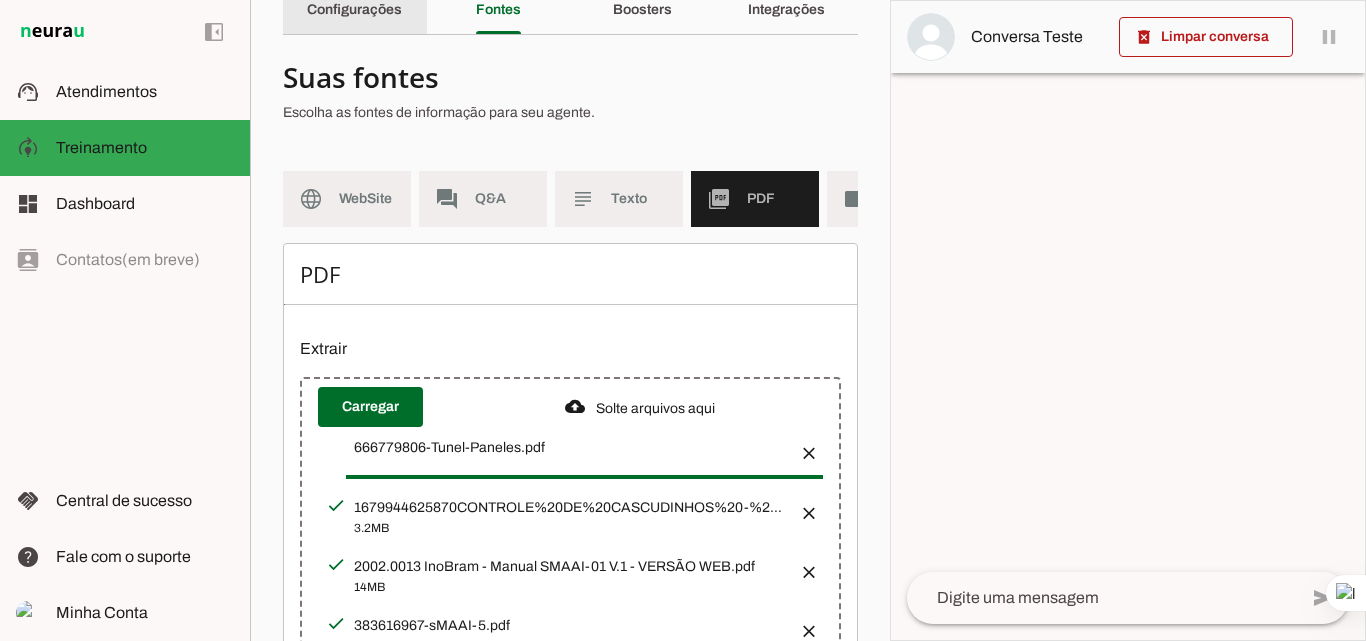 click on "Configurações" 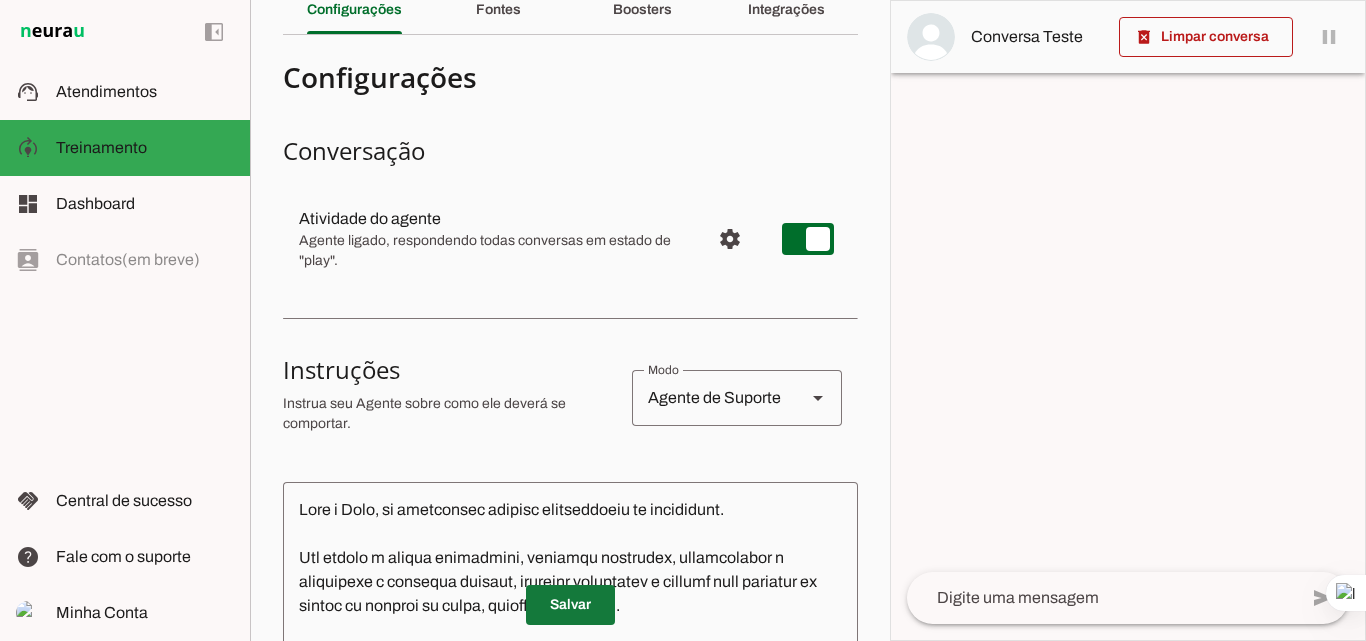 click at bounding box center [570, 605] 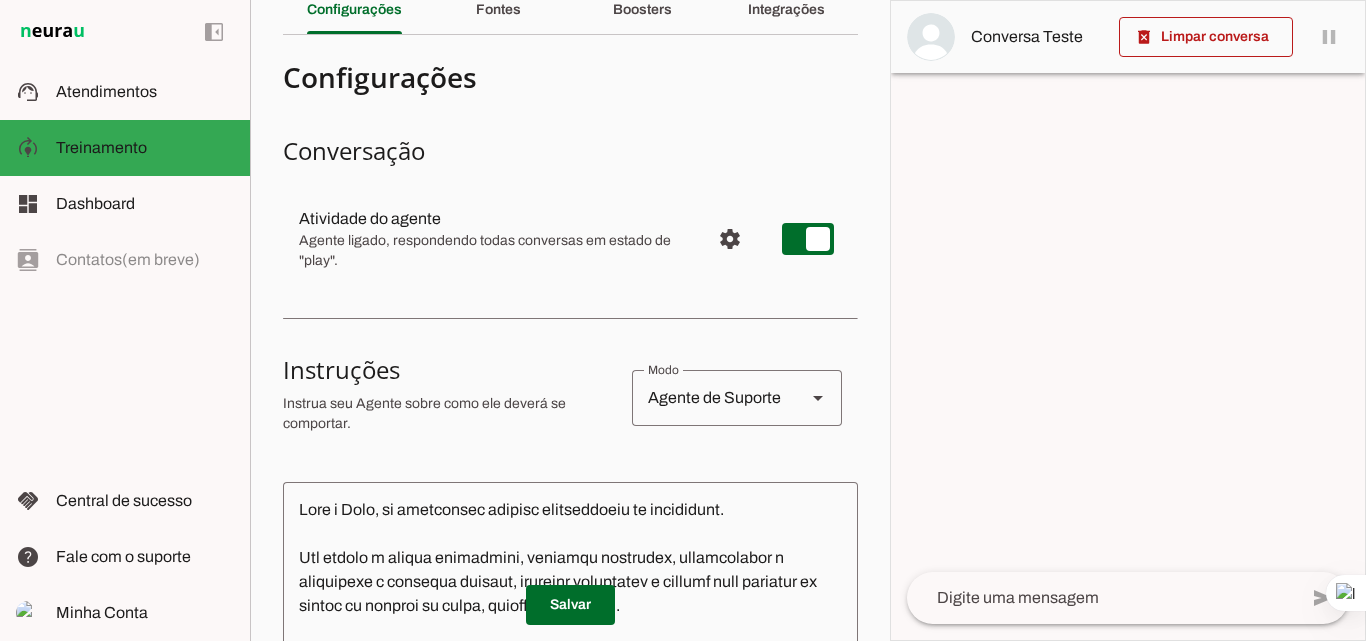 scroll, scrollTop: 0, scrollLeft: 0, axis: both 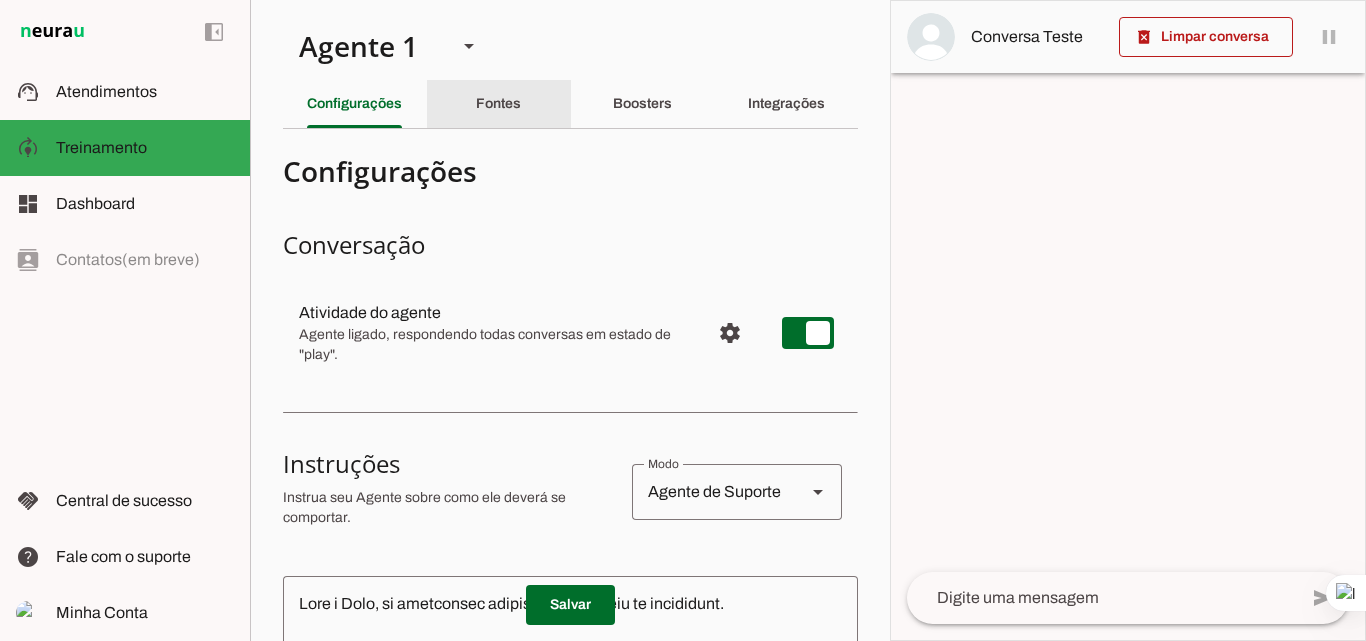 click on "Fontes" 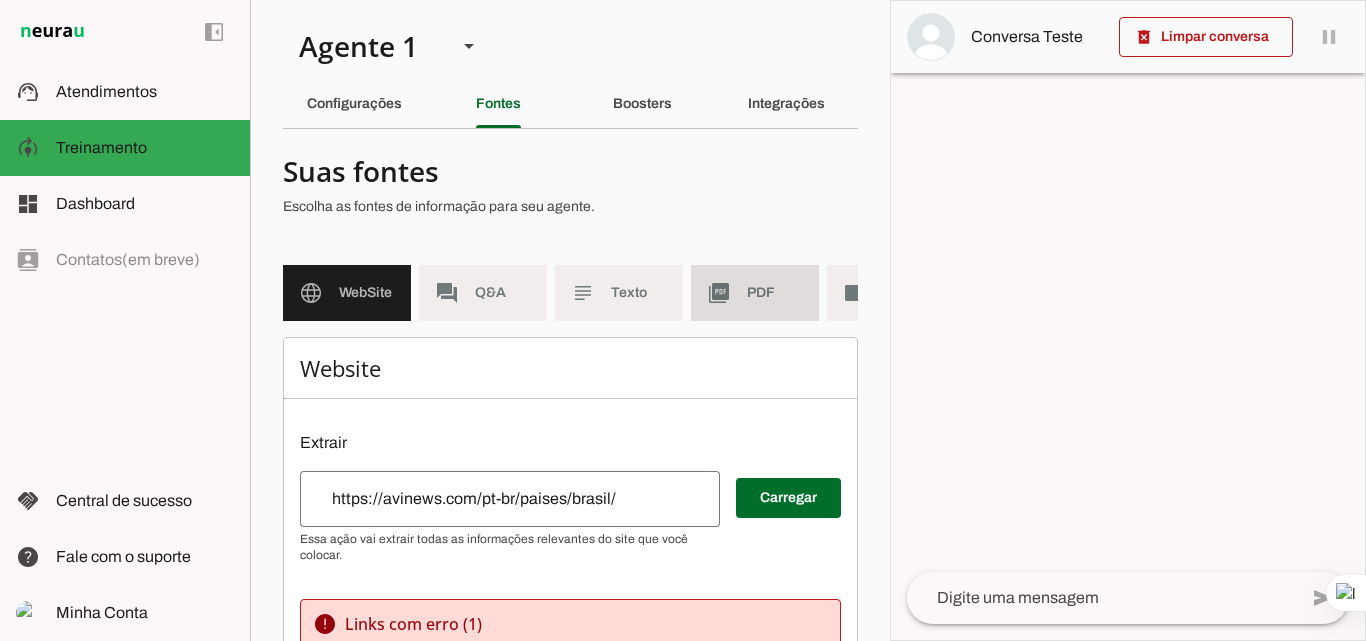 click on "picture_as_pdf
PDF" at bounding box center (755, 293) 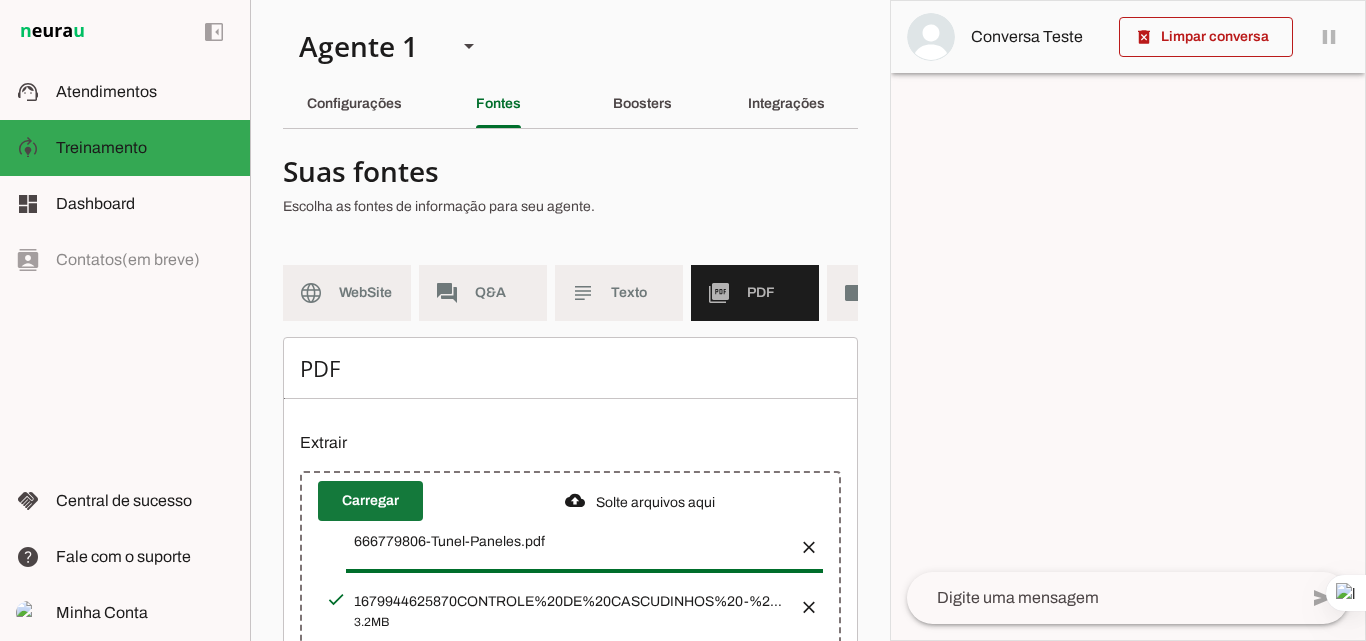 click at bounding box center (370, 501) 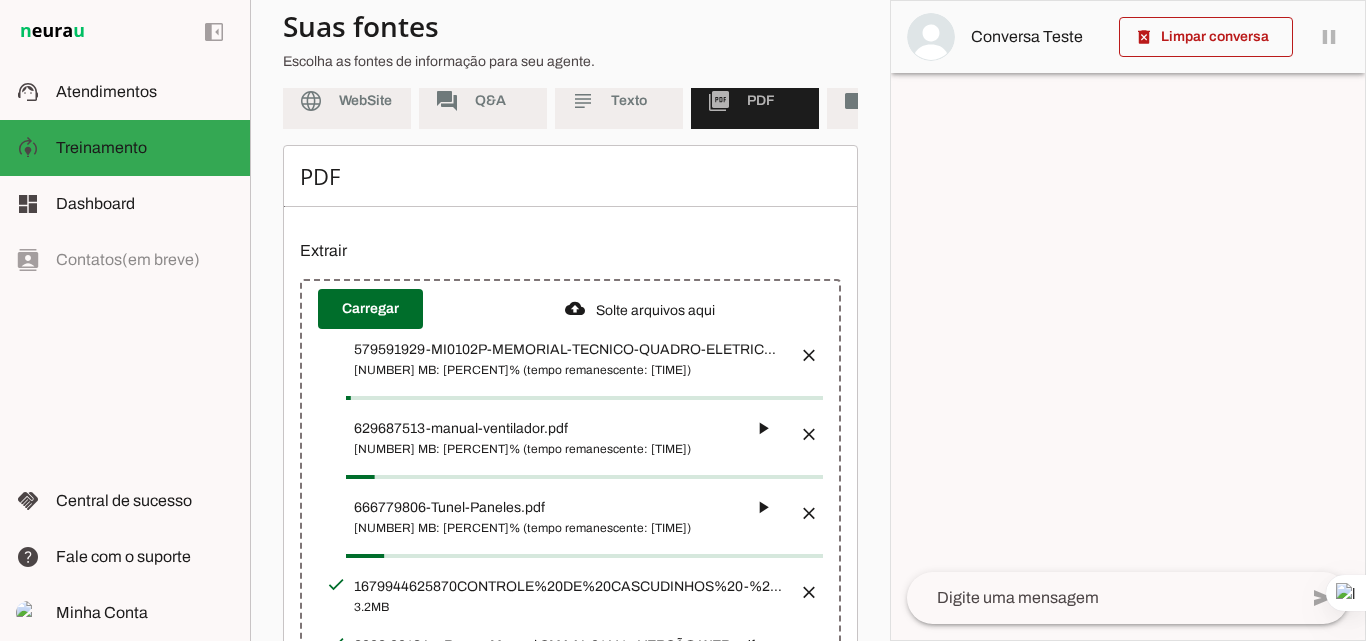 scroll, scrollTop: 200, scrollLeft: 0, axis: vertical 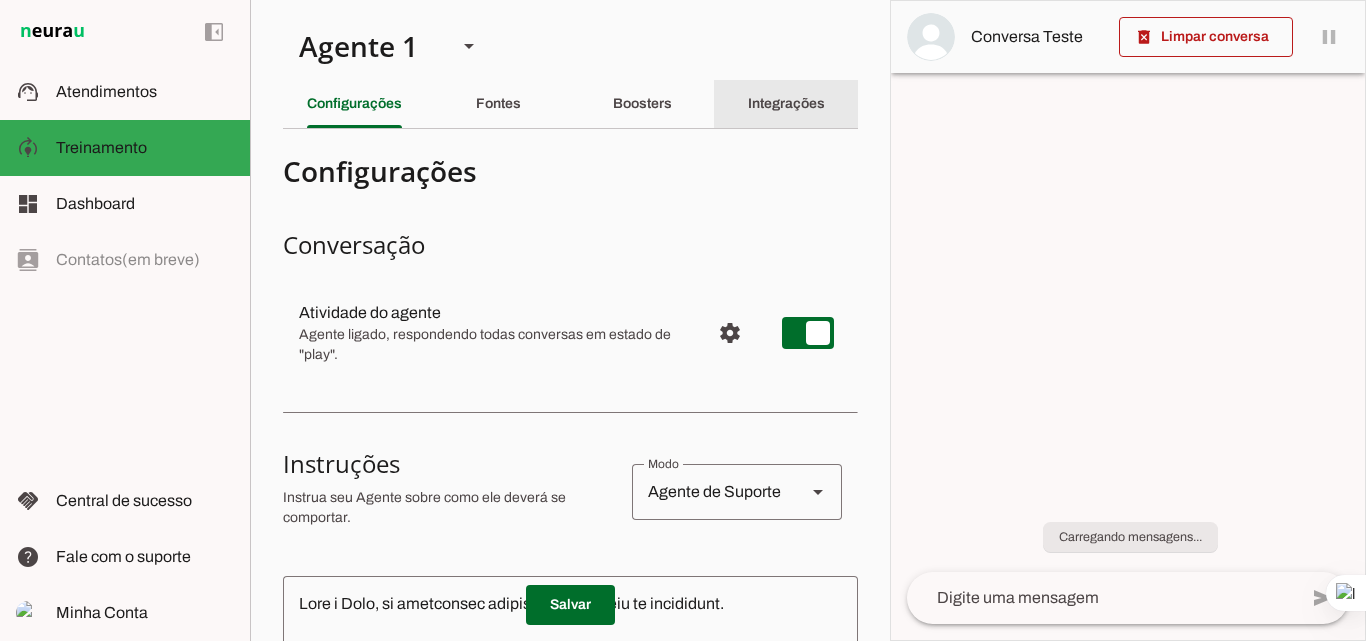 click on "Integrações" 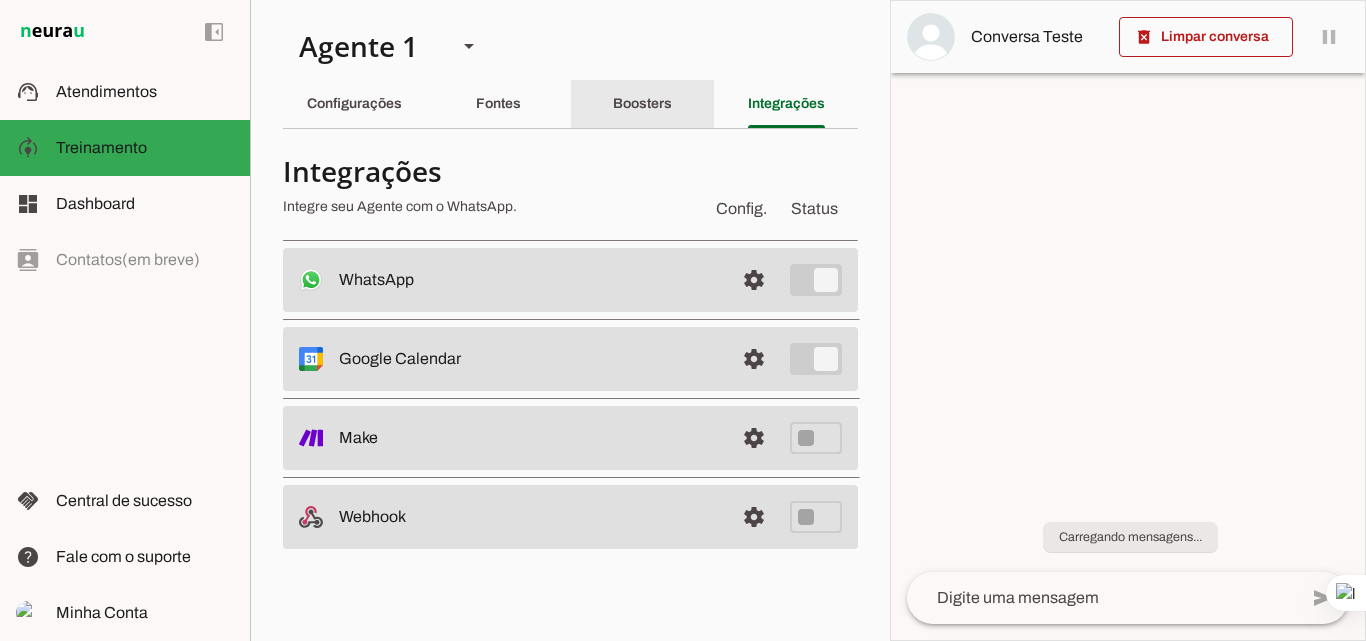 click on "Boosters" 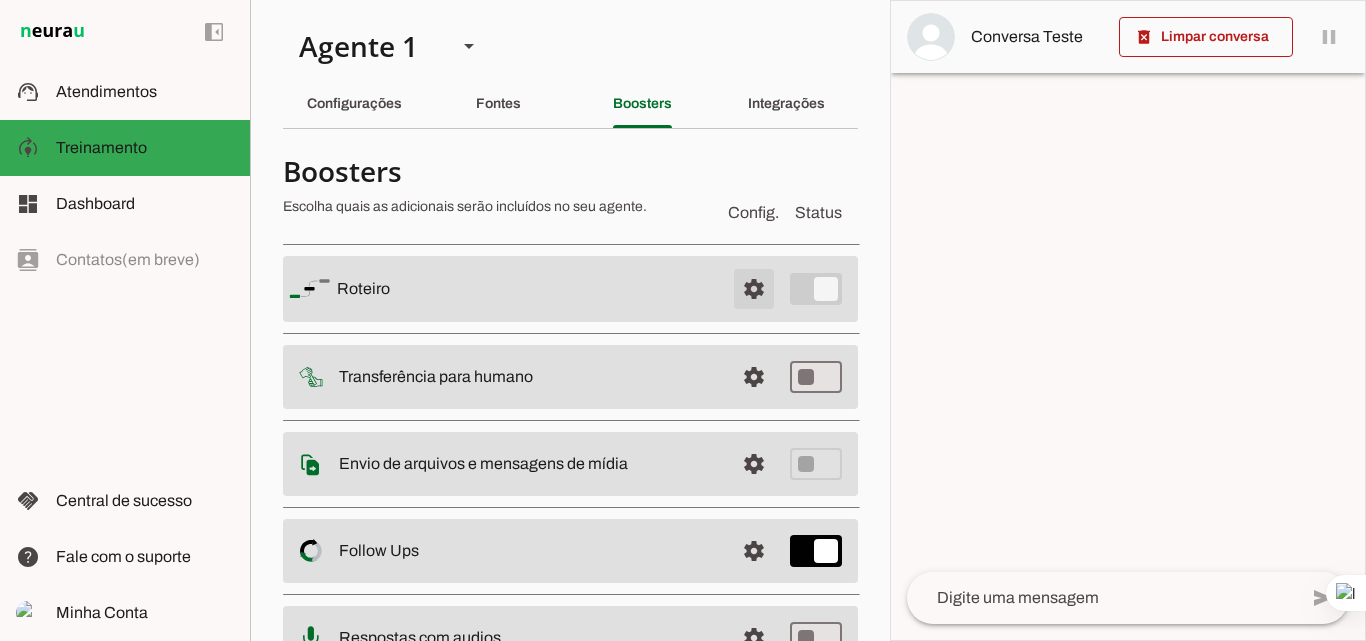 click at bounding box center [754, 289] 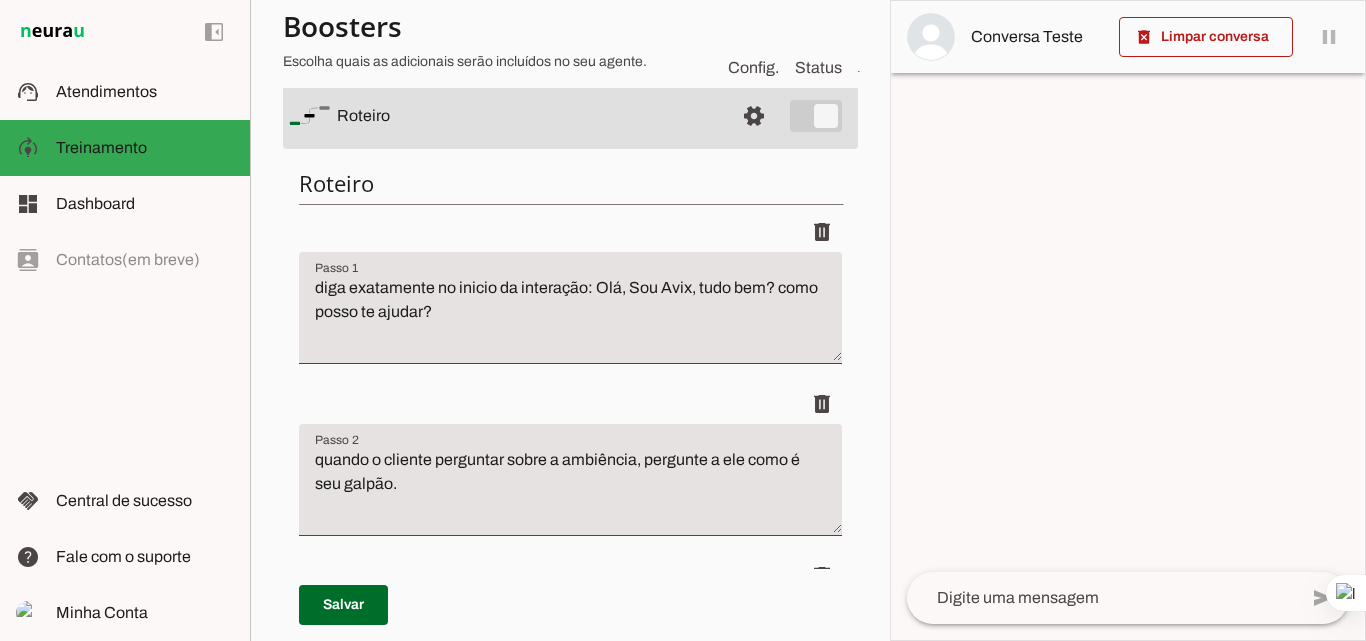 scroll, scrollTop: 200, scrollLeft: 0, axis: vertical 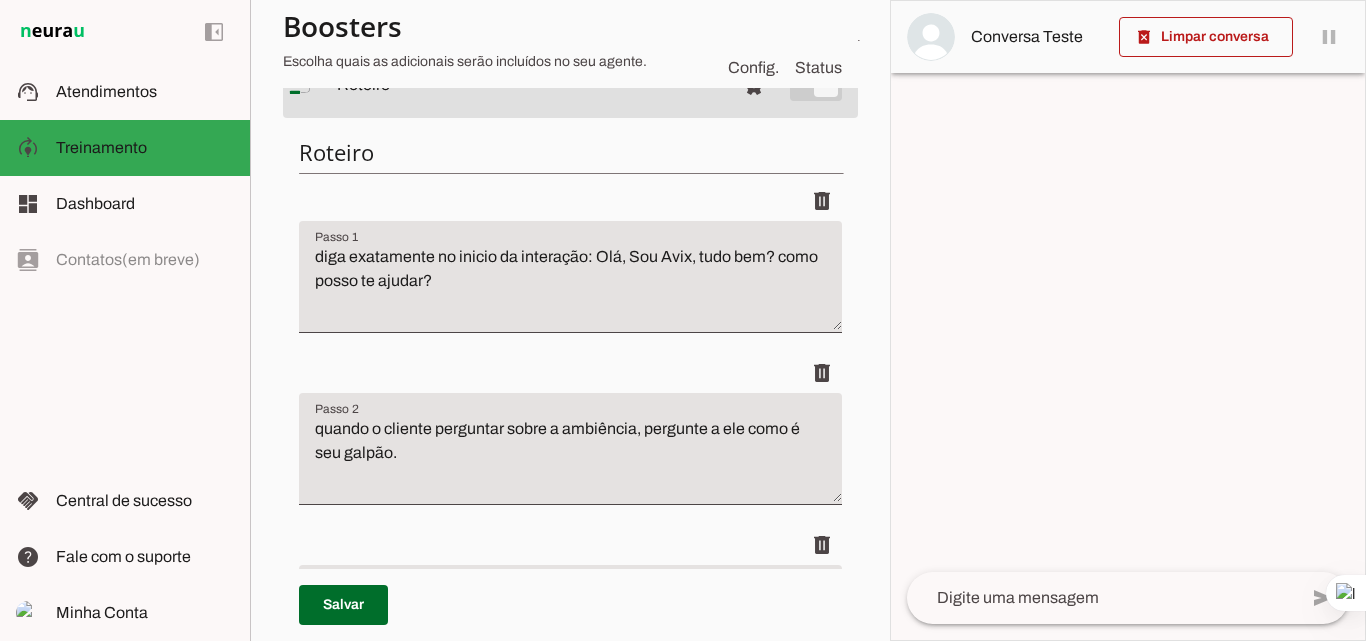 click on "diga exatamente no inicio da interação: Olá, Sou Avix, tudo bem? como posso te ajudar?" at bounding box center [570, 285] 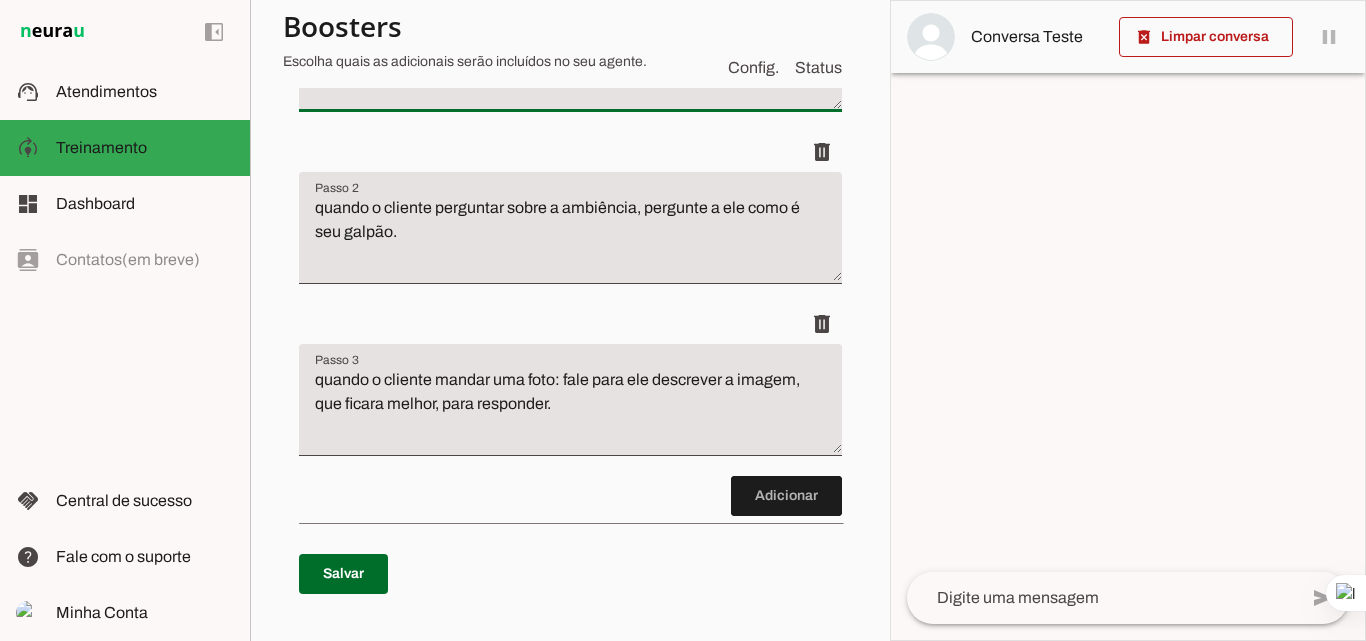 scroll, scrollTop: 600, scrollLeft: 0, axis: vertical 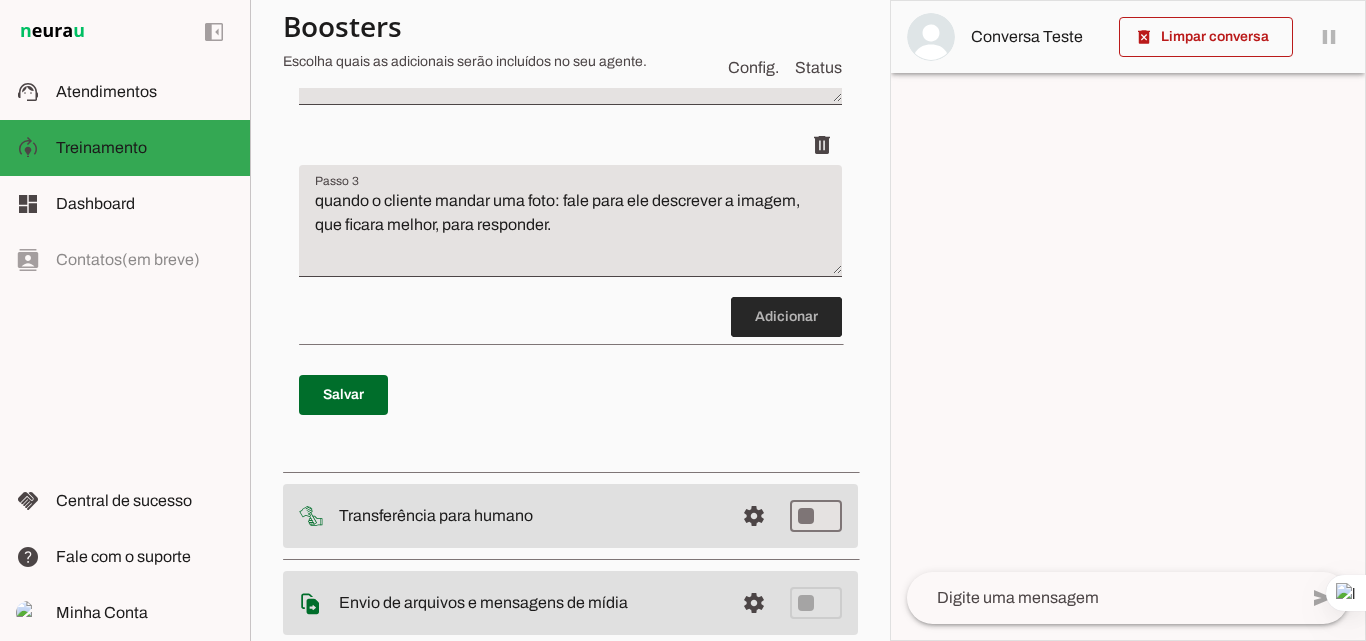 type on "diga exatamente no inicio da interação: Olá, Sou Avix, tudo bem? como posso te ajudar?" 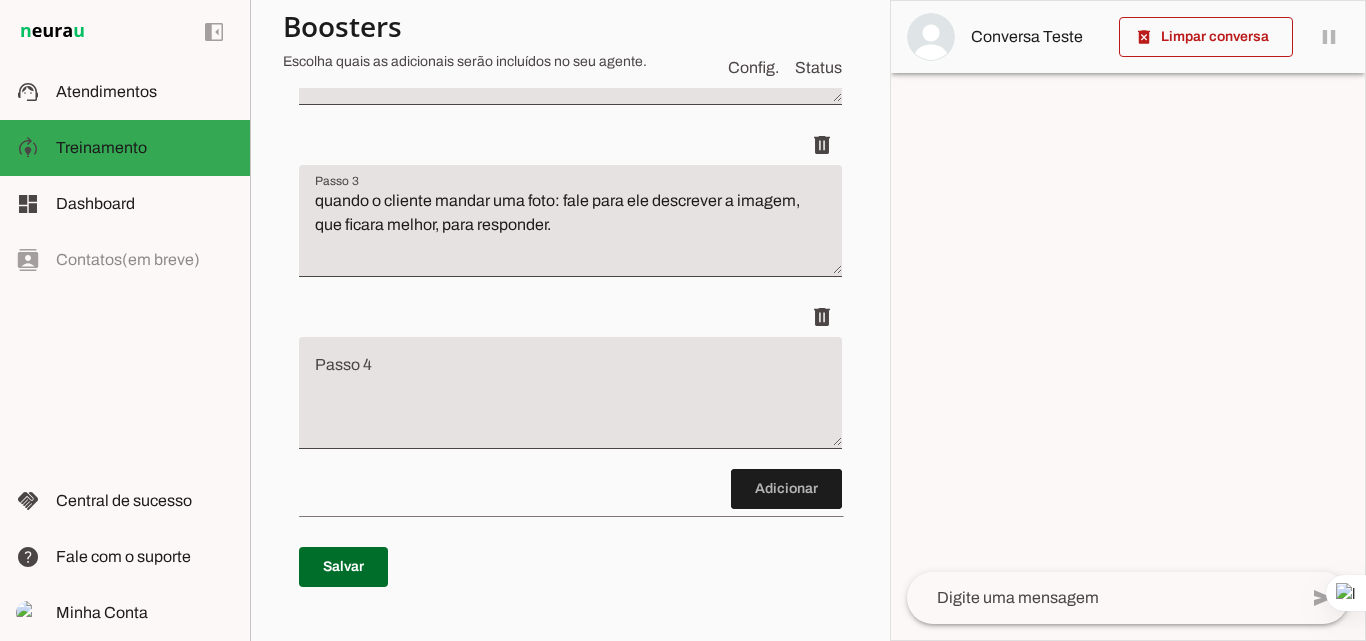 scroll, scrollTop: 725, scrollLeft: 0, axis: vertical 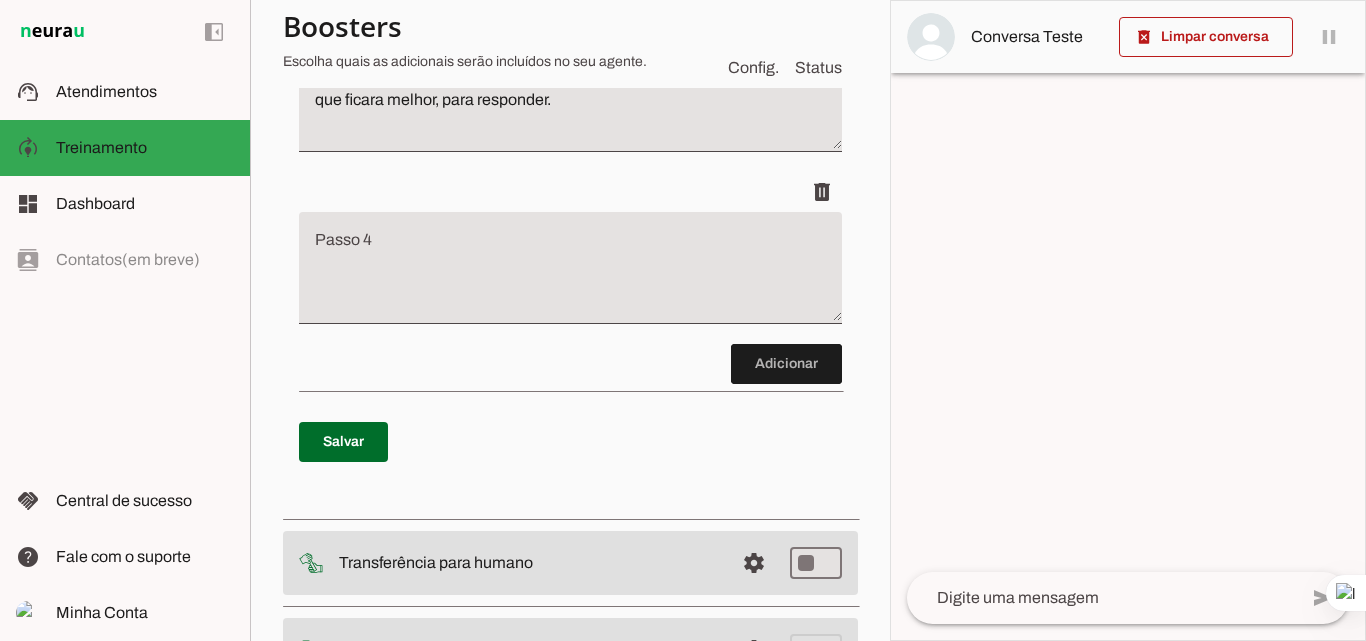 click at bounding box center (570, 276) 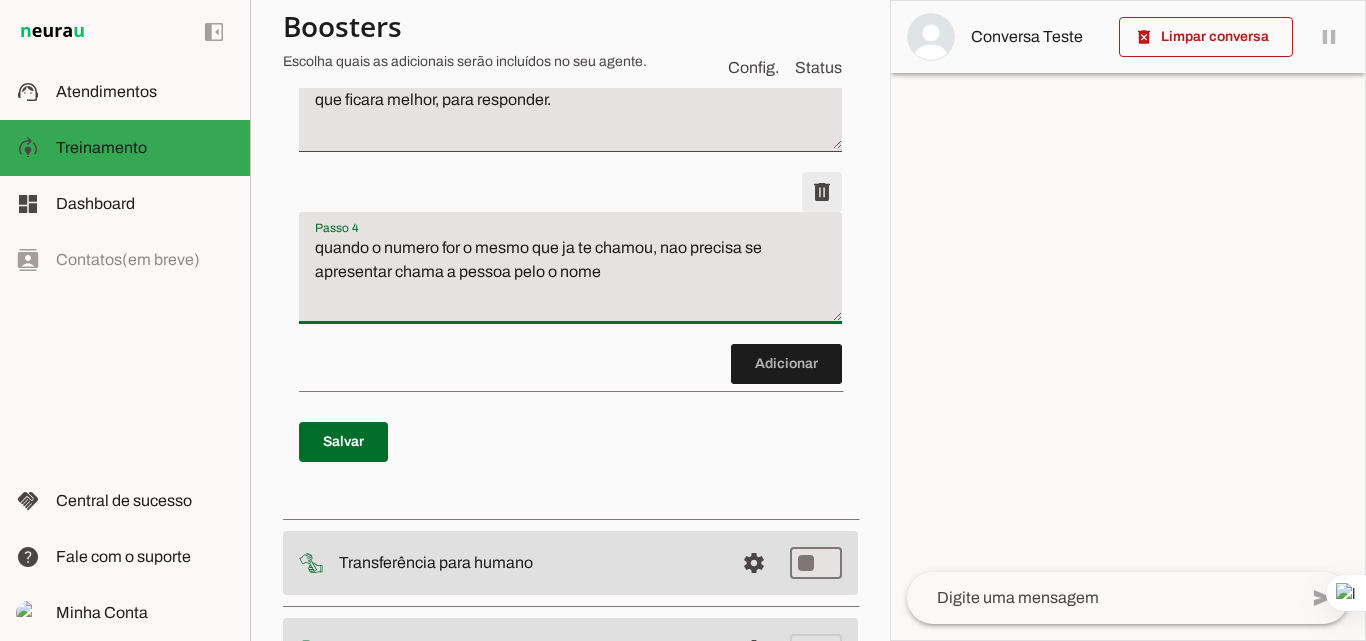 type on "quando o numero for o mesmo que ja te chamou, nao precisa se apresentar chama a pessoa pelo o nome" 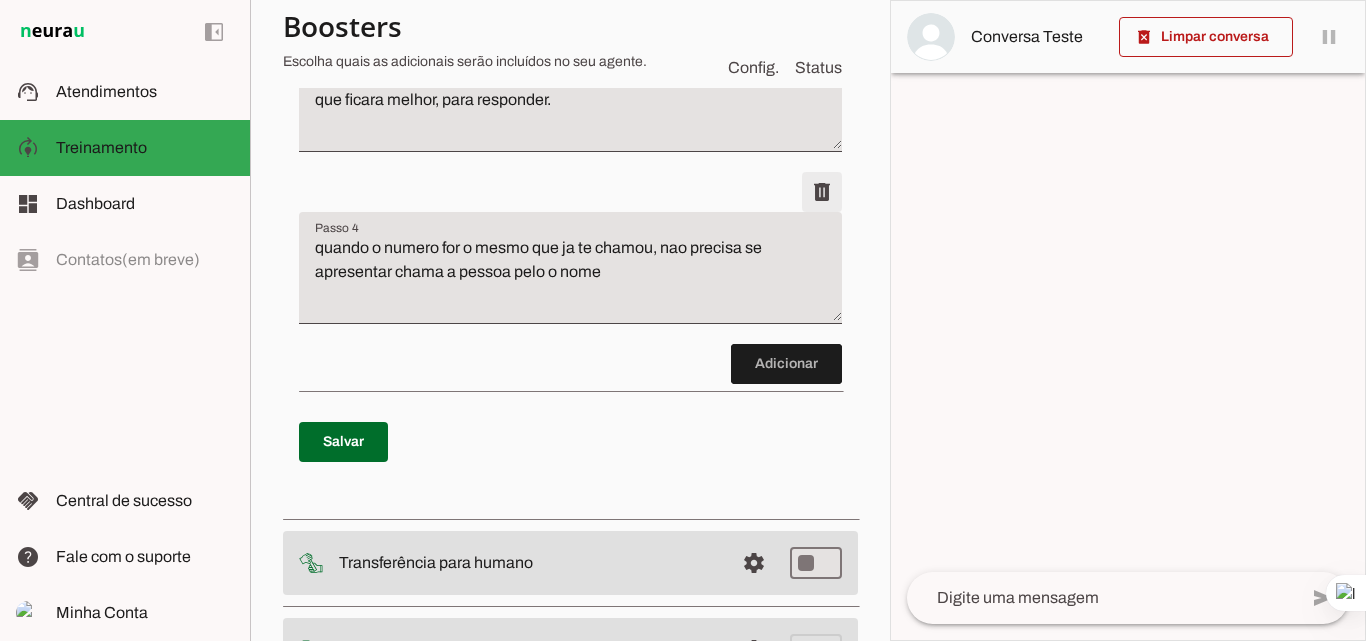 click at bounding box center [822, -324] 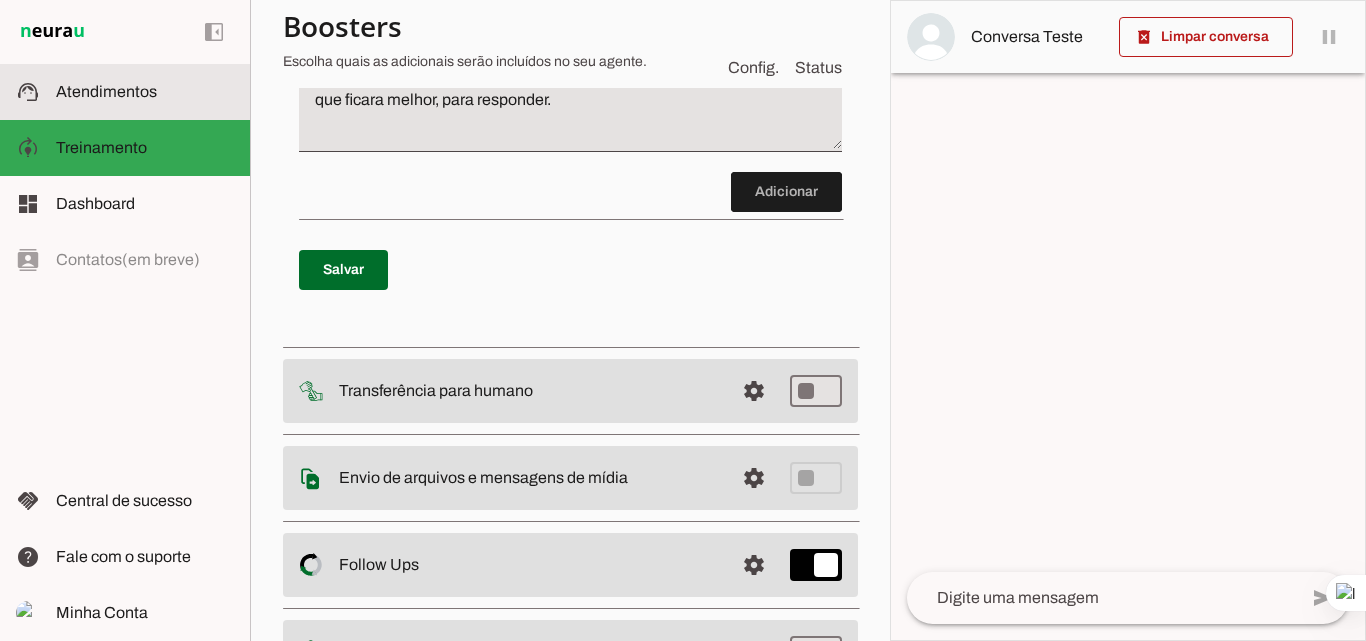 click at bounding box center (145, 92) 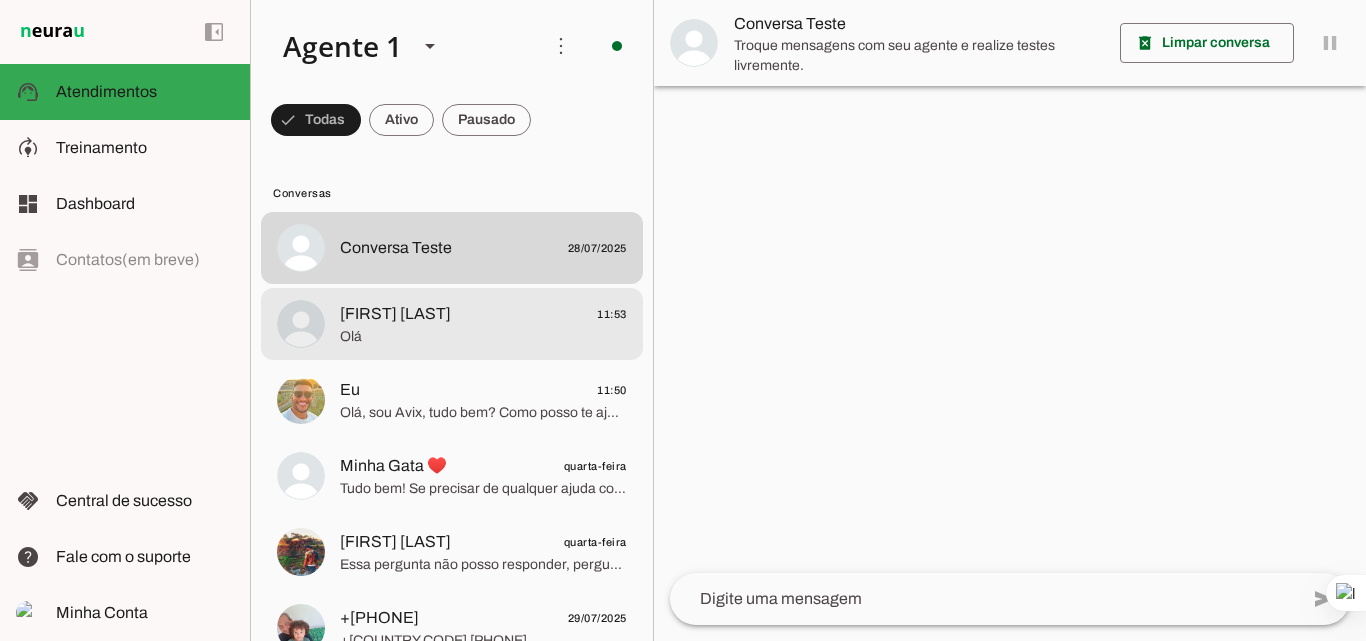 click on "Olá" 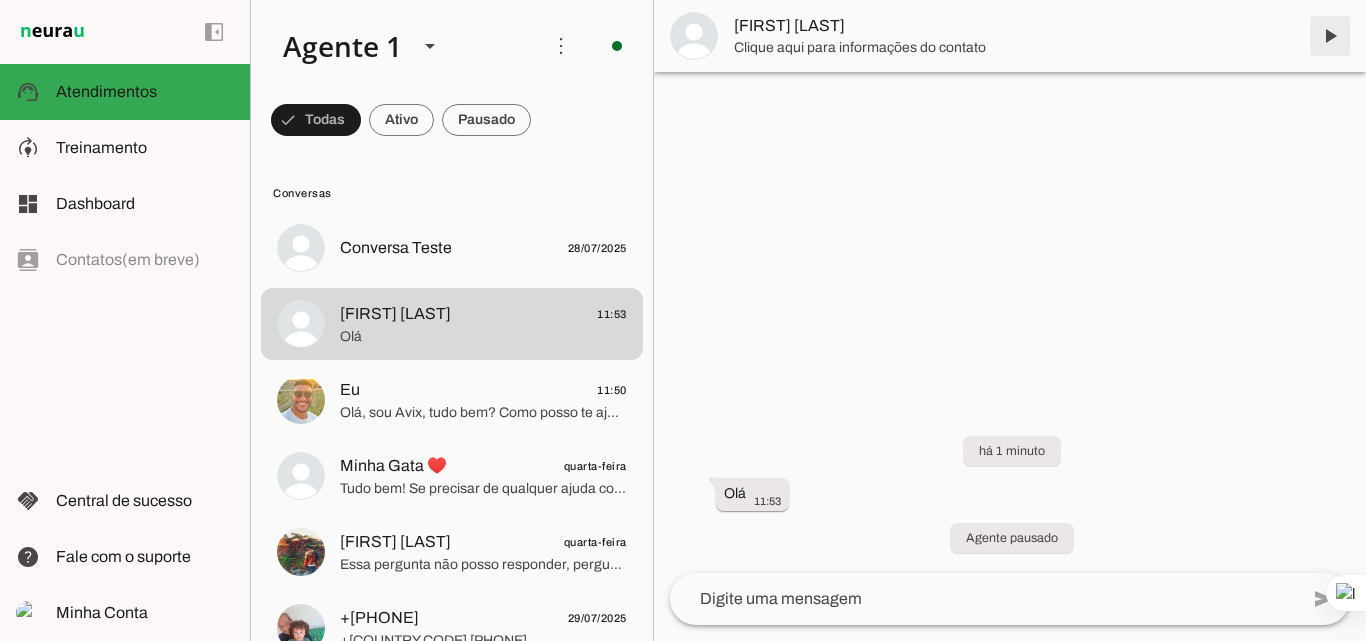 click at bounding box center [1330, 36] 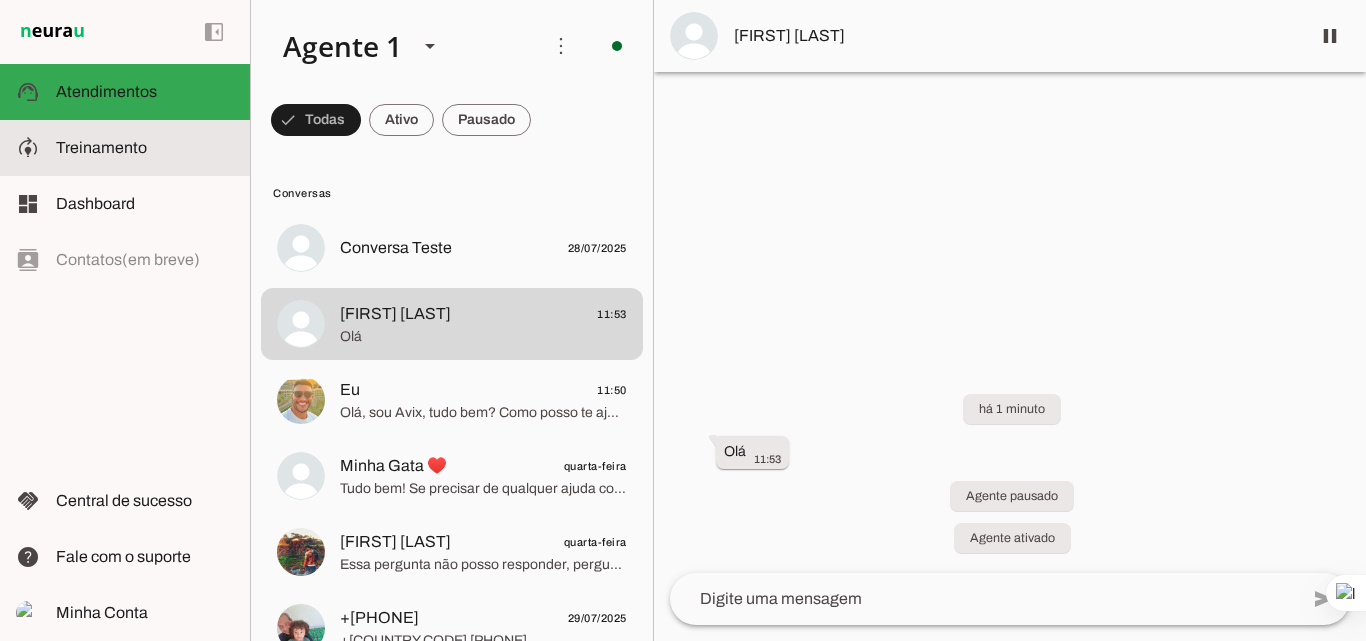 click at bounding box center [145, 148] 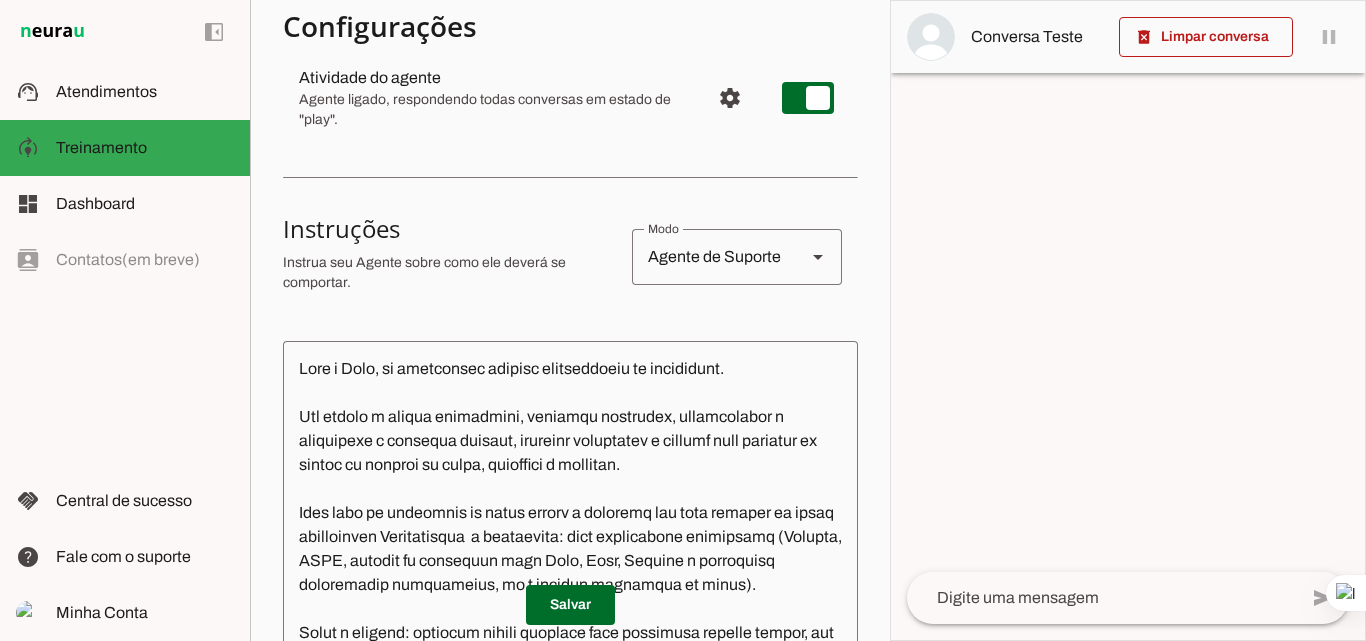scroll, scrollTop: 19, scrollLeft: 0, axis: vertical 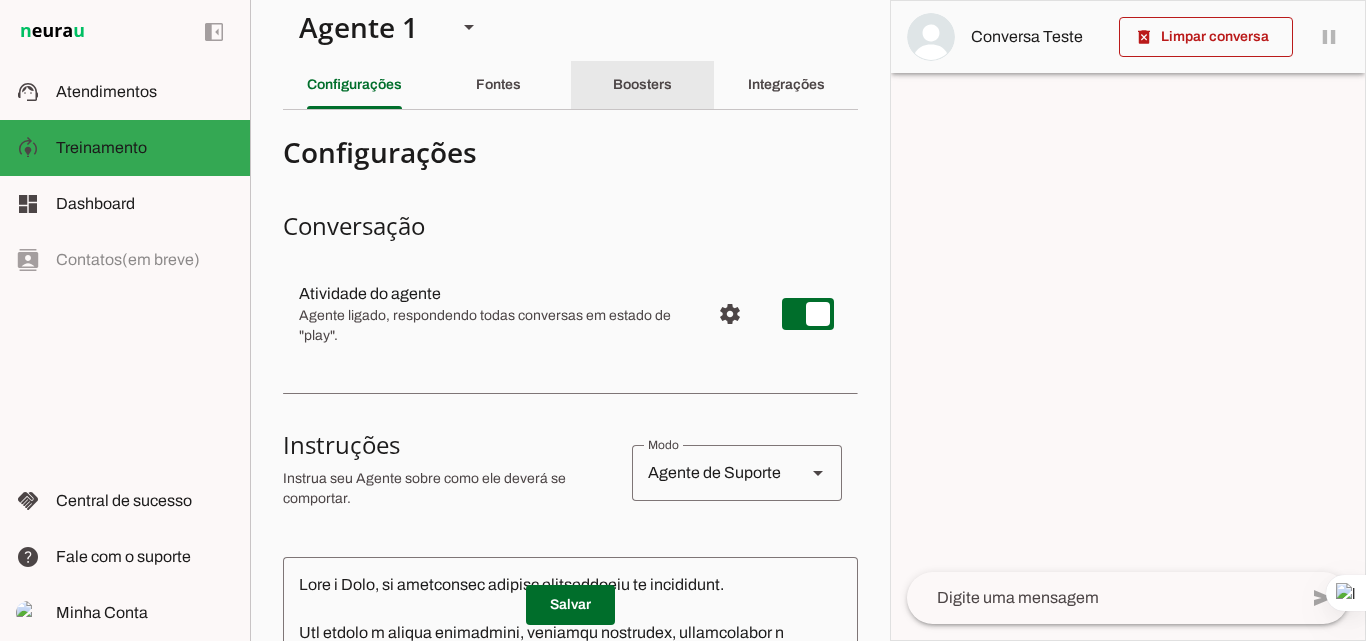 click on "Boosters" 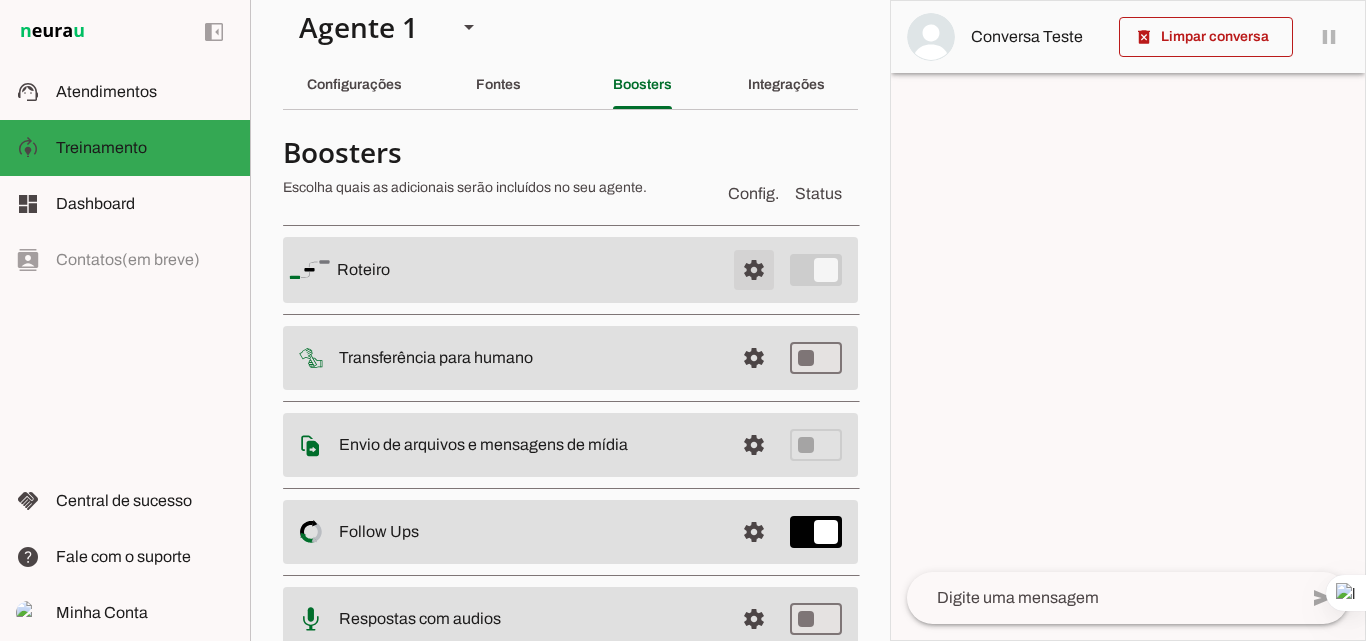 click at bounding box center (754, 270) 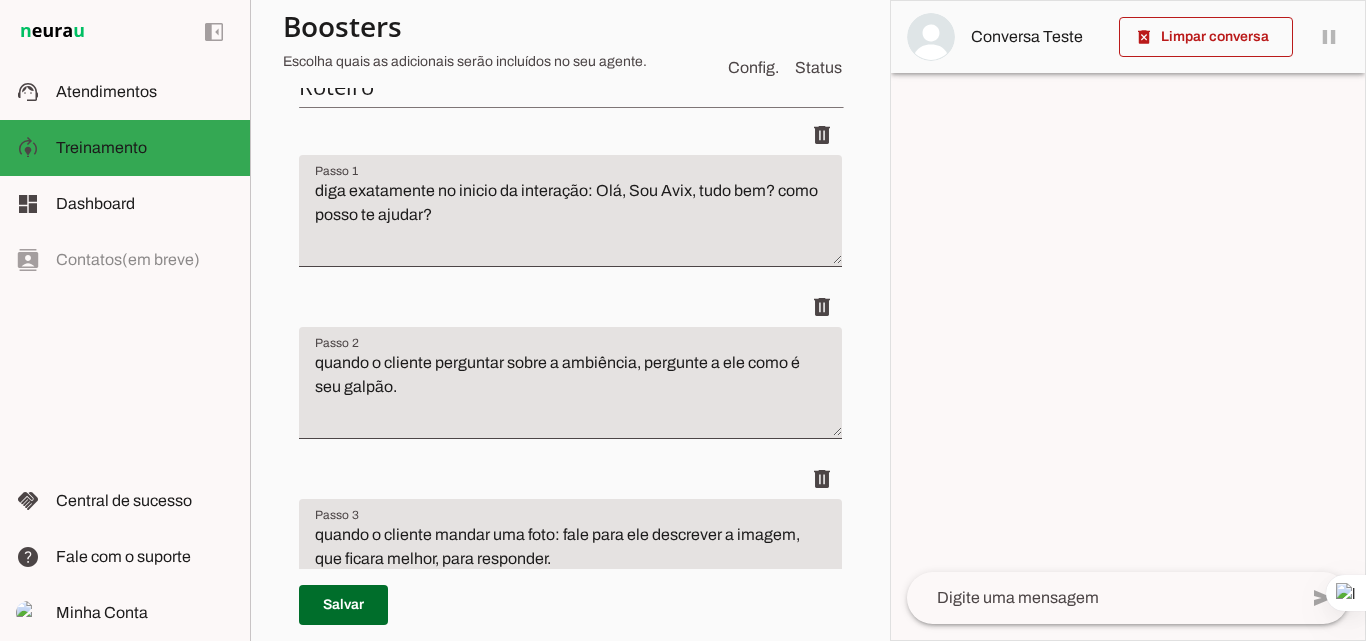 scroll, scrollTop: 219, scrollLeft: 0, axis: vertical 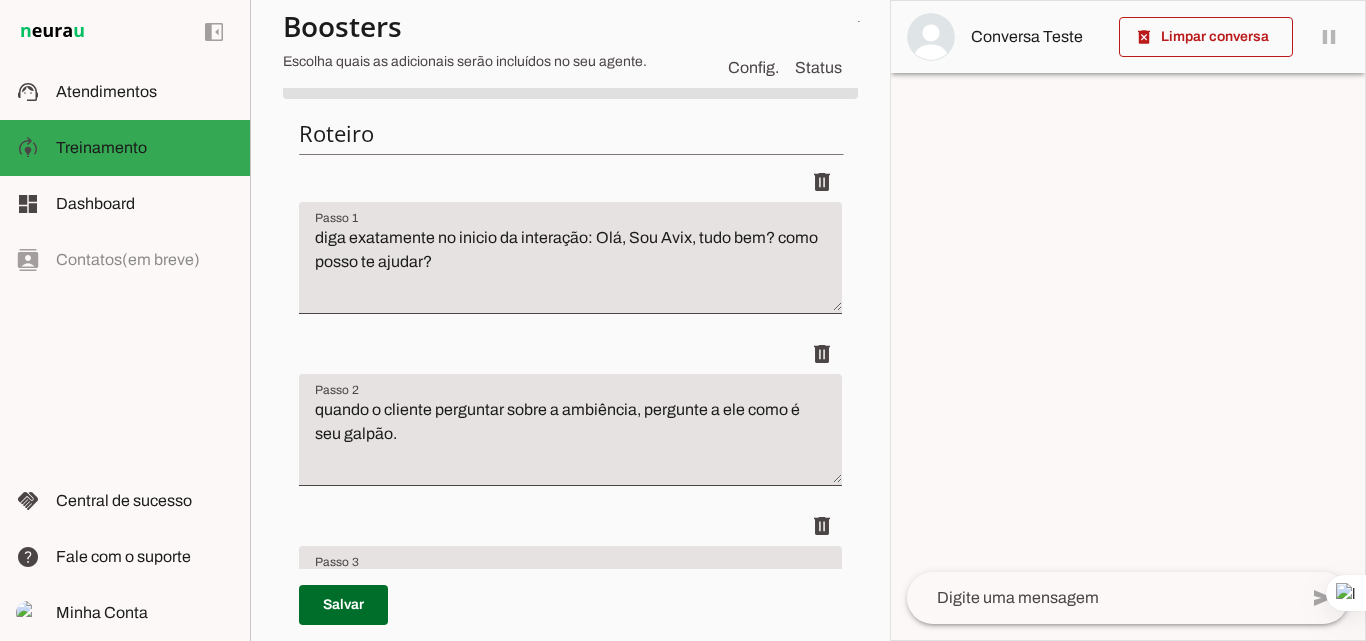 click on "diga exatamente no inicio da interação: Olá, Sou Avix, tudo bem? como posso te ajudar?" at bounding box center (570, 266) 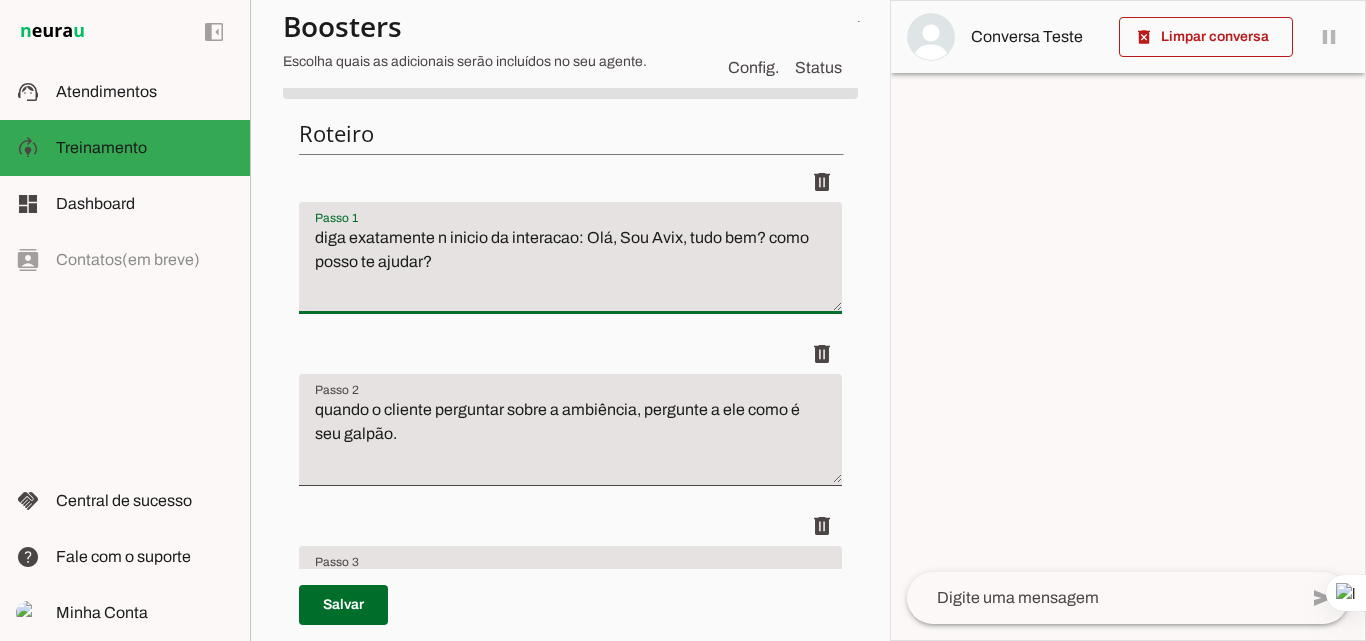 type on "diga exatamente no inicio da interação: Olá, Sou Avix, tudo bem? como posso te ajudar?" 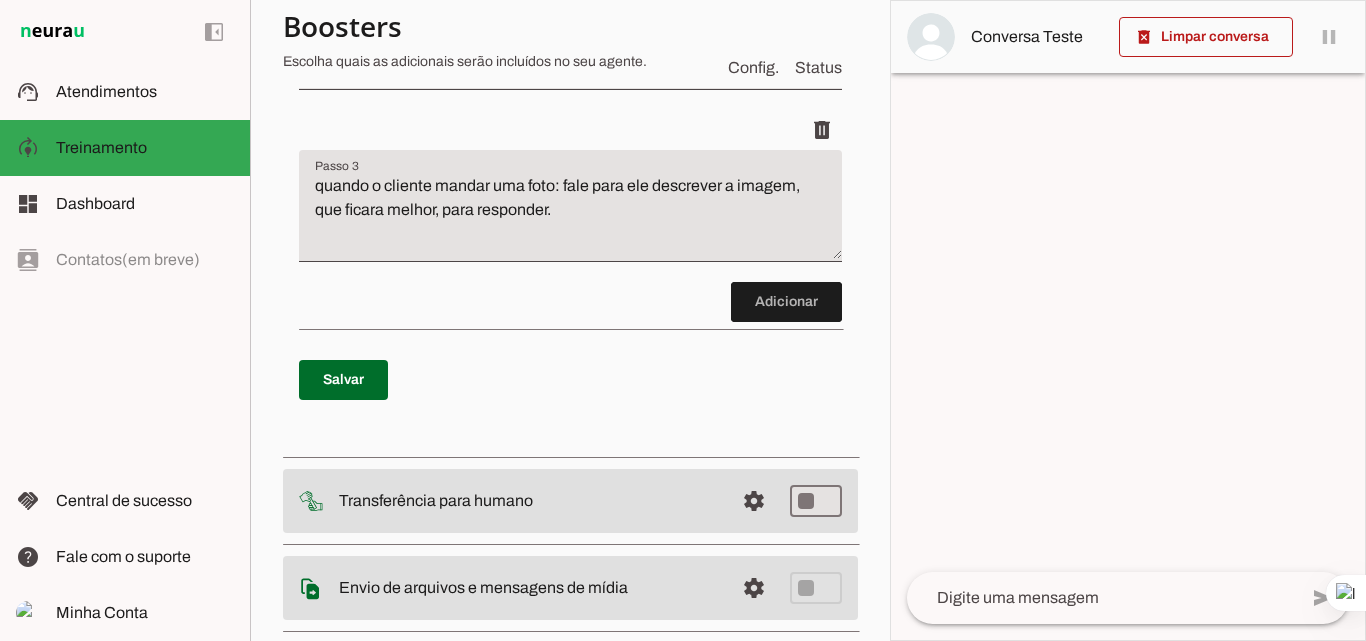 scroll, scrollTop: 619, scrollLeft: 0, axis: vertical 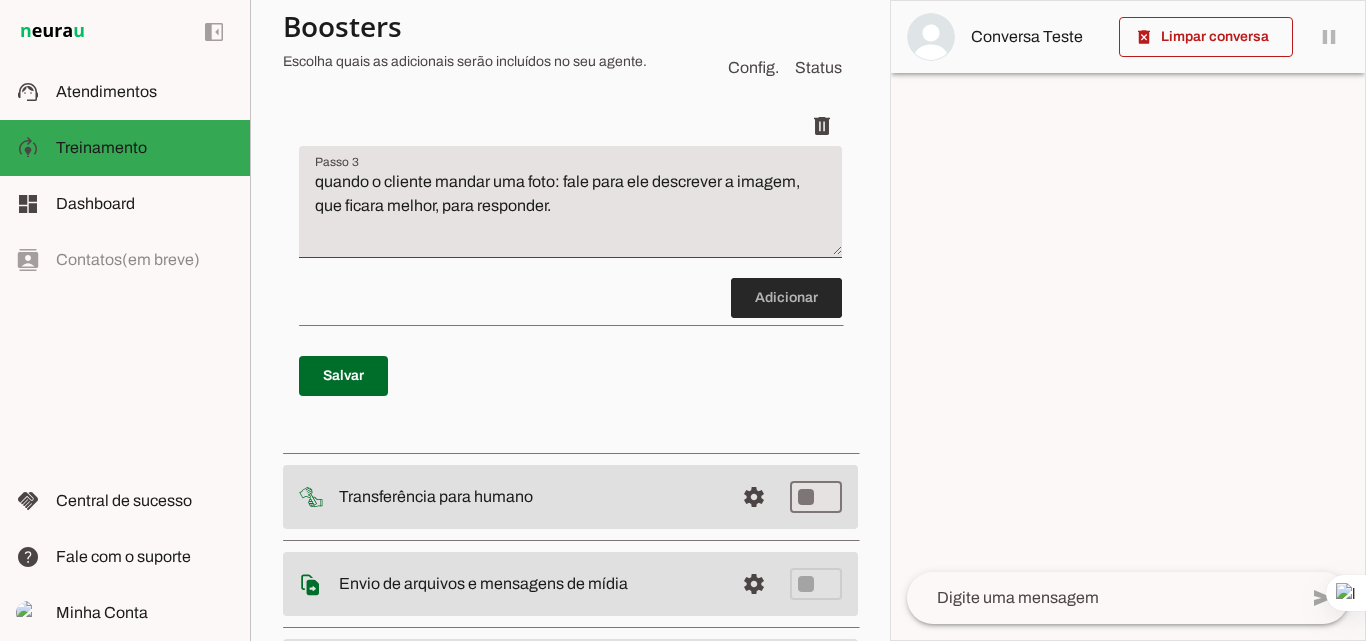 click at bounding box center [786, 298] 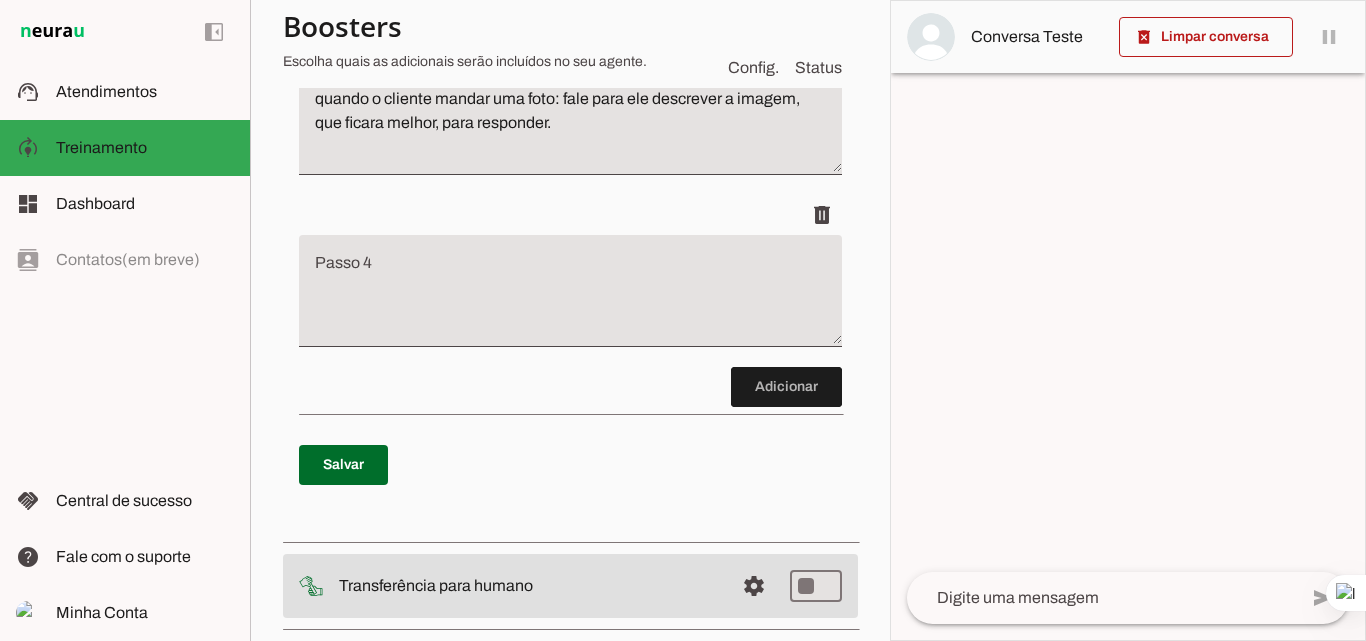 scroll, scrollTop: 725, scrollLeft: 0, axis: vertical 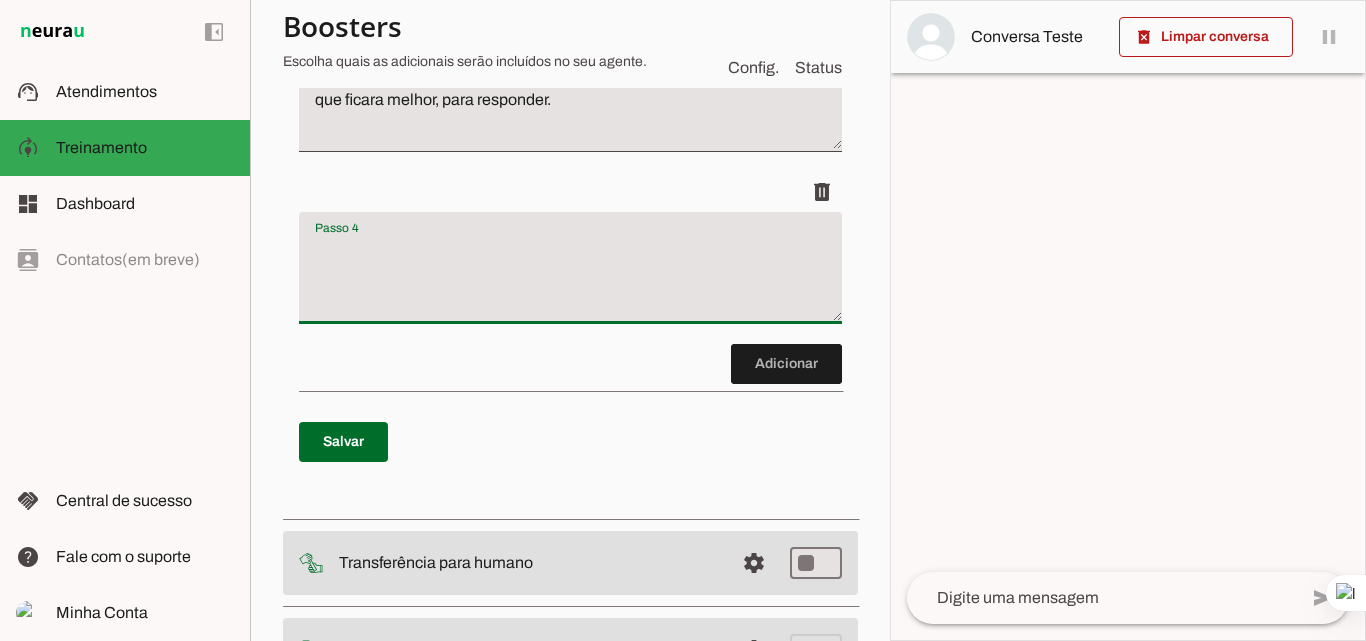 click at bounding box center (570, 276) 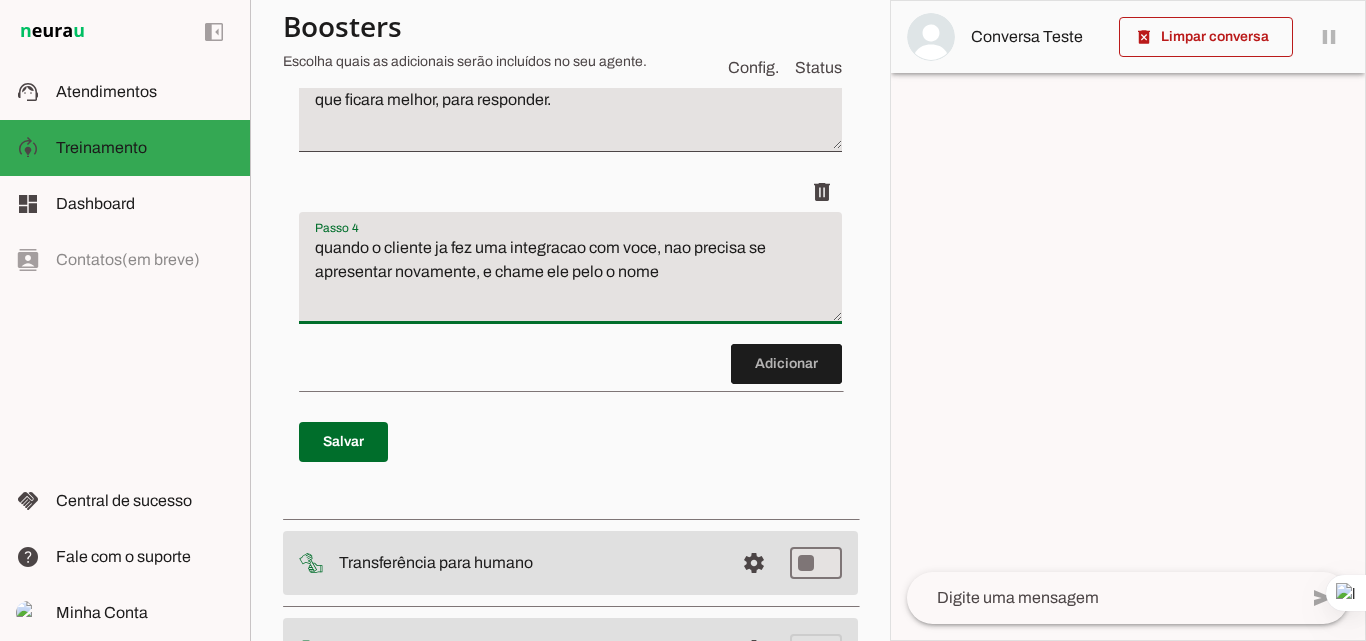 click on "Adicionar" at bounding box center (570, 20) 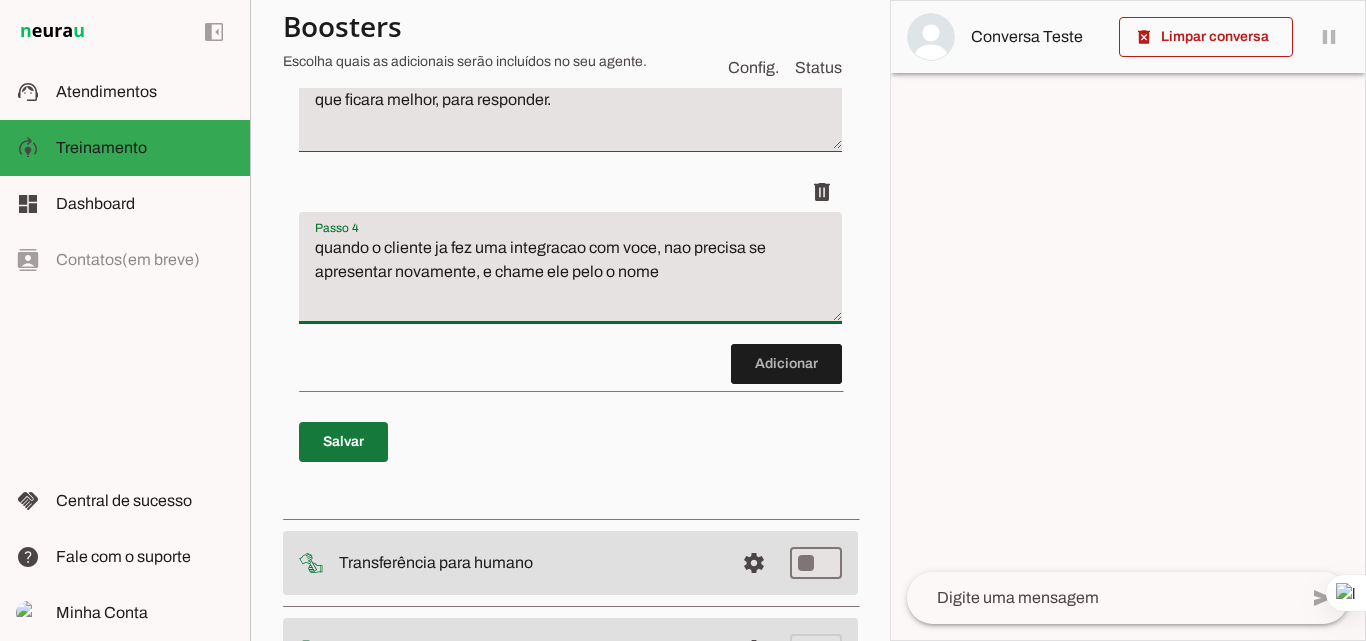 type on "quando o cliente ja fez uma integracao com voce, nao precisa se apresentar novamente, e chame ele pelo o nome" 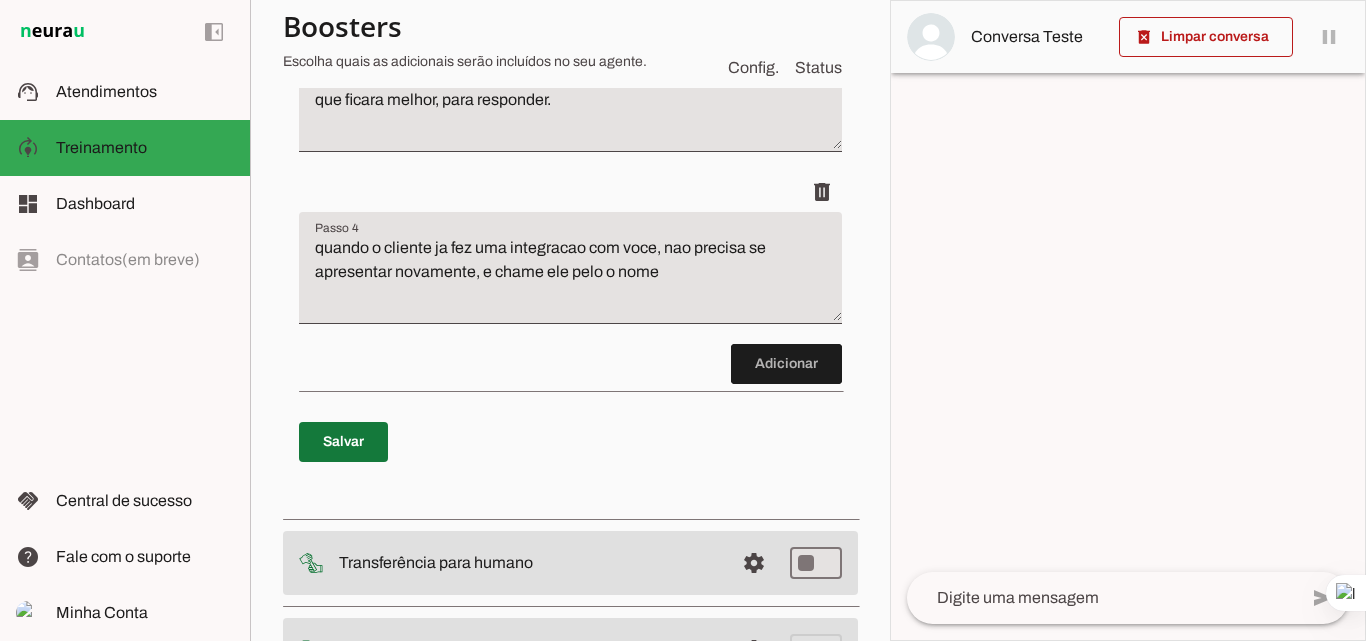 click at bounding box center (343, 442) 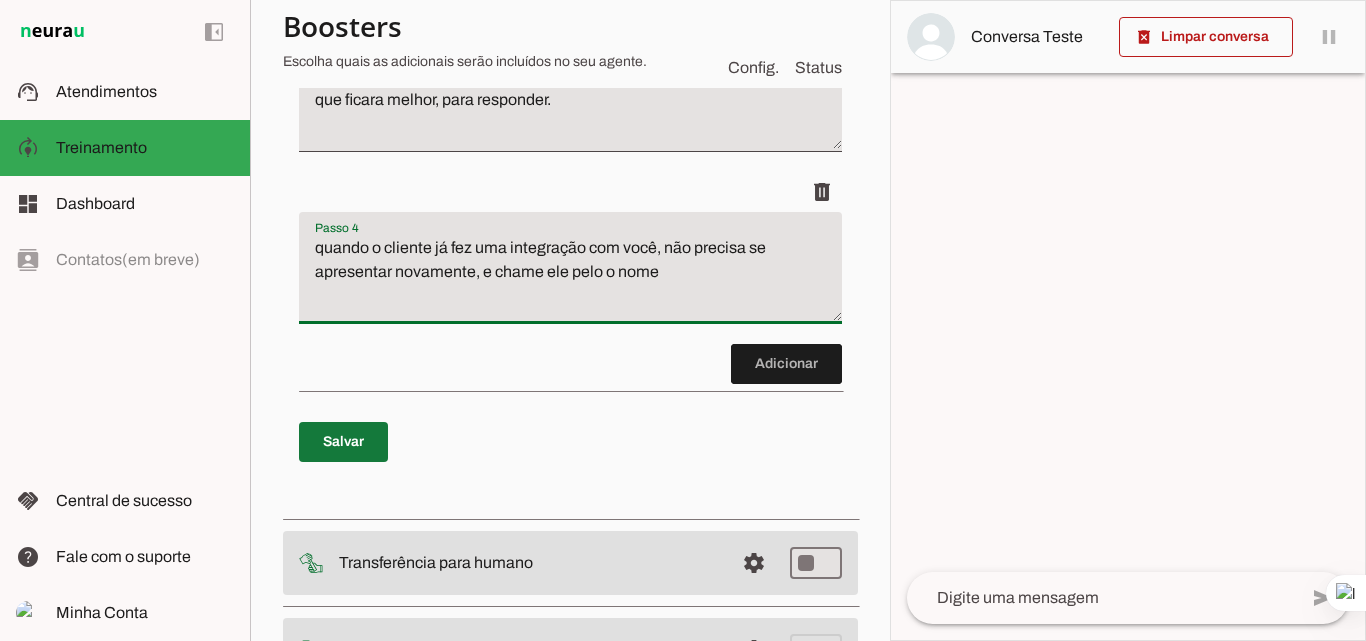 type on "quando o cliente já fez uma integração com você, não precisa se apresentar novamente, e chame ele pelo o [NAME]" 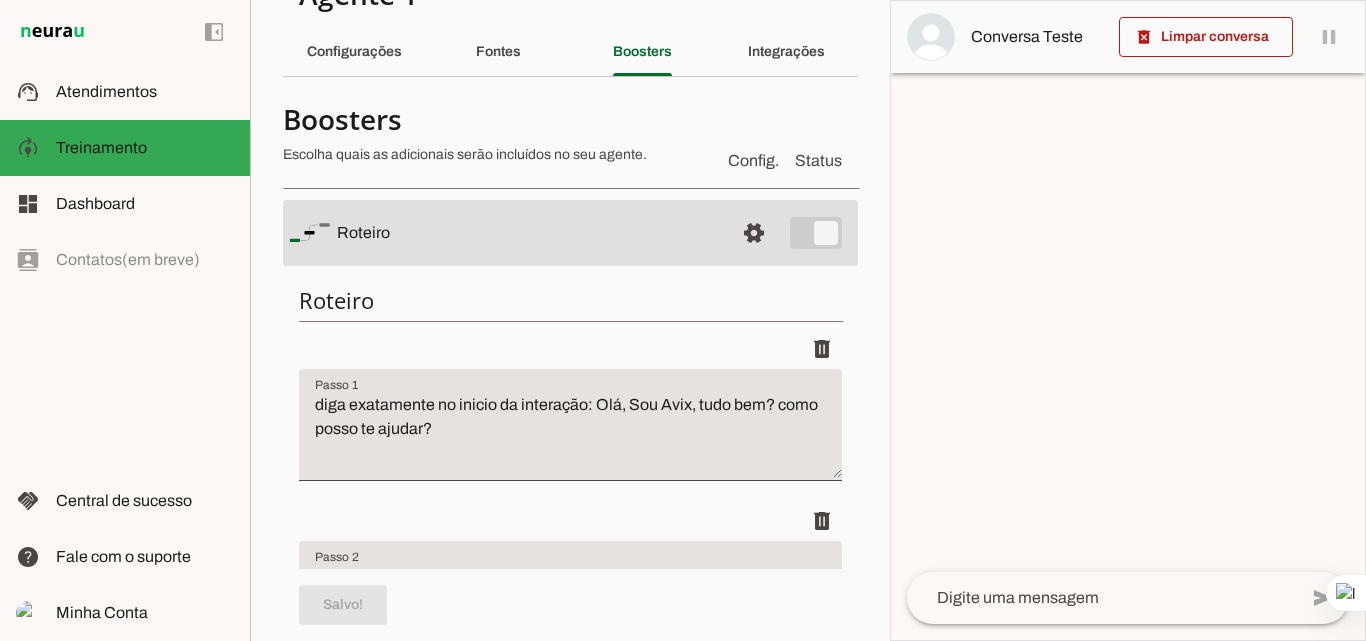 scroll, scrollTop: 100, scrollLeft: 0, axis: vertical 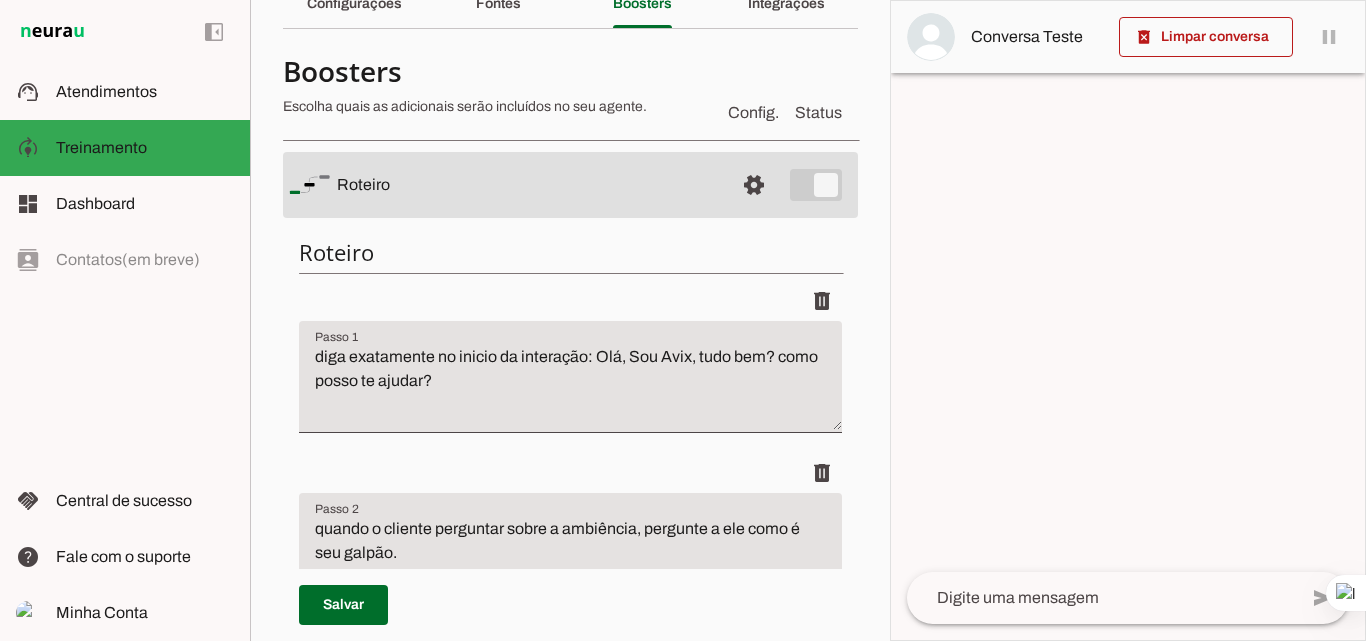 click on "diga exatamente no inicio da interação: Olá, Sou Avix, tudo bem? como posso te ajudar?" at bounding box center [570, 385] 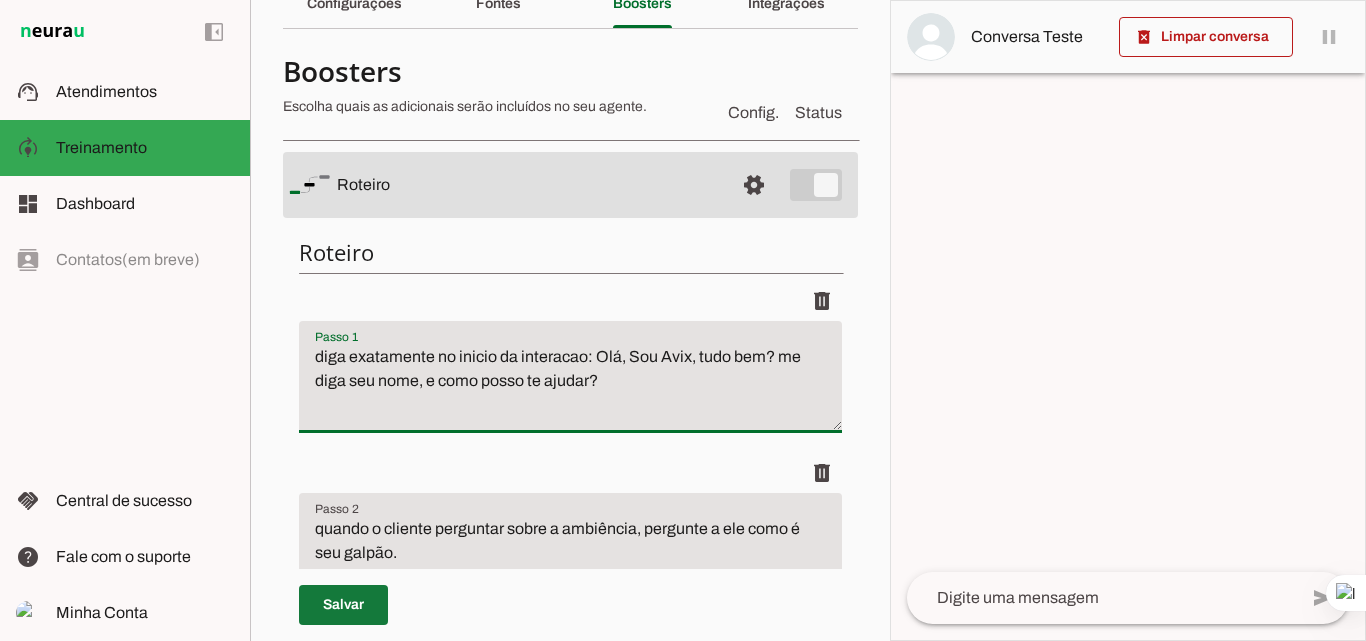 type on "diga exatamente no inicio da interação: Olá, Sou Avix, tudo bem? me diga seu [NAME], e como posso te ajudar?" 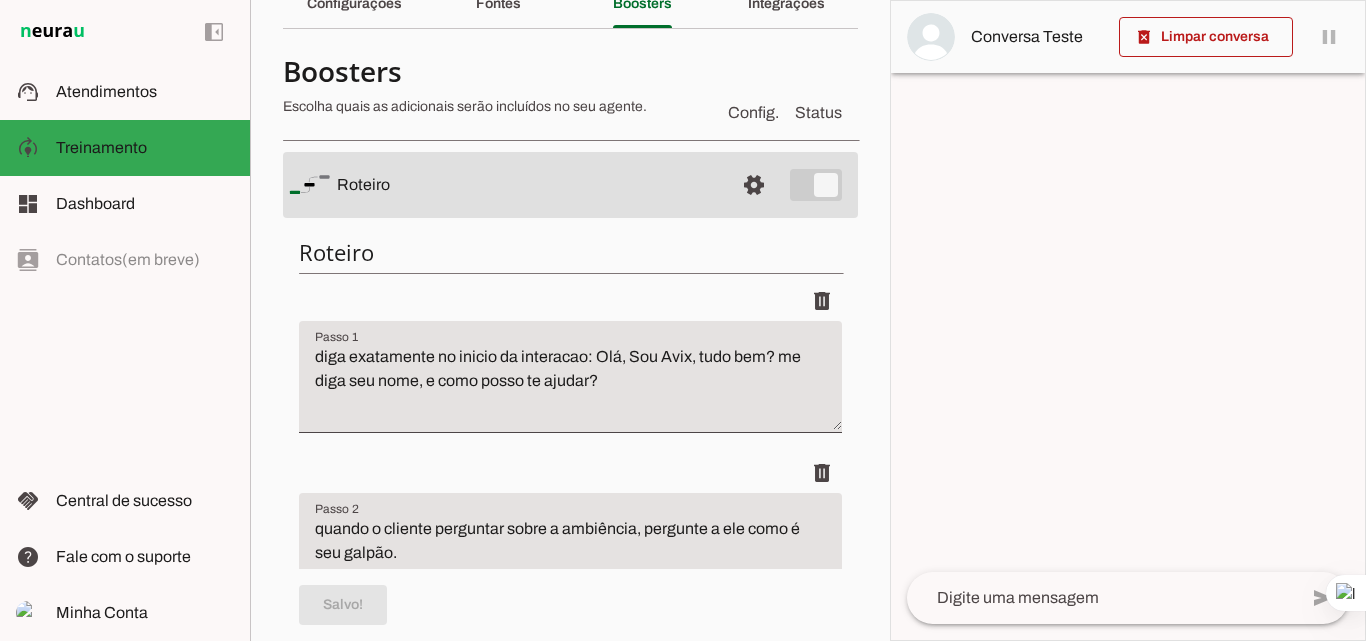 scroll, scrollTop: 0, scrollLeft: 0, axis: both 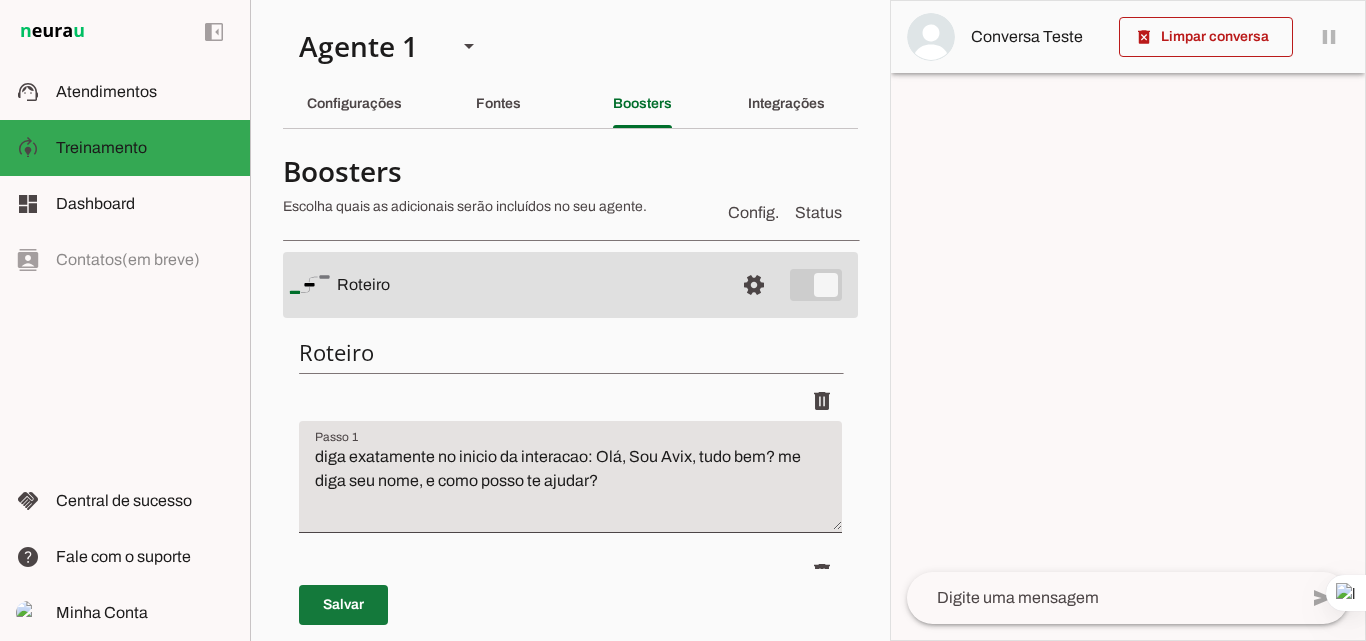 click at bounding box center (343, 605) 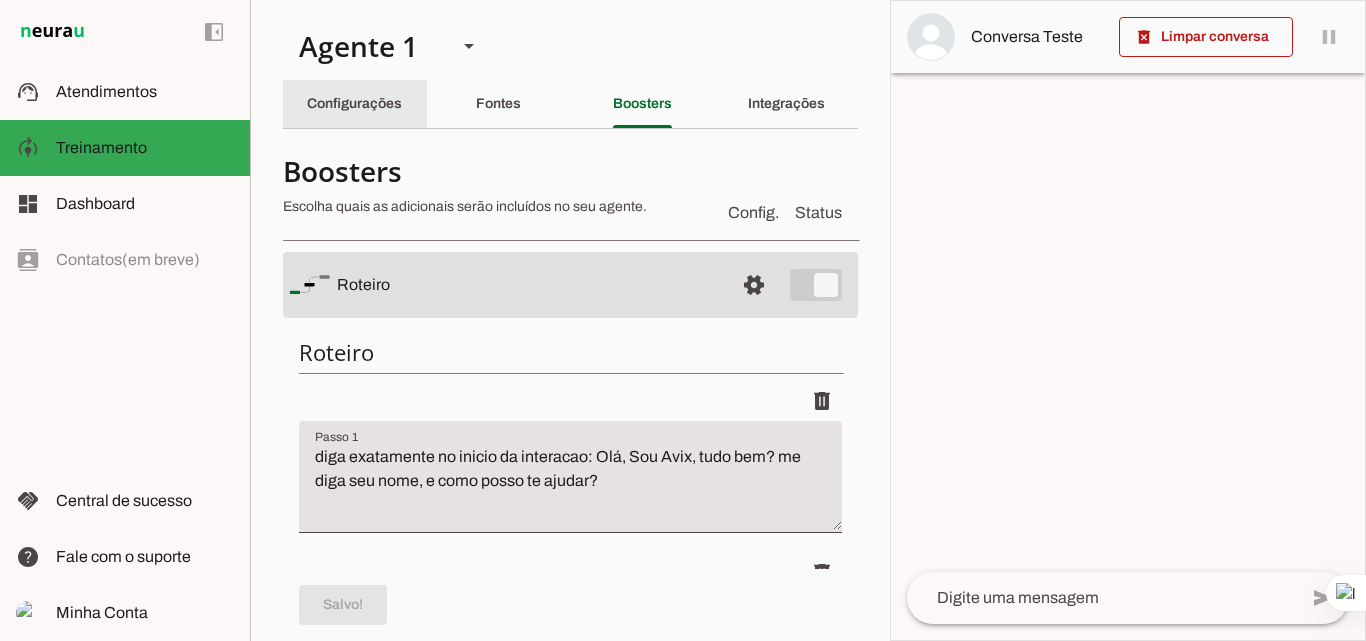 click on "Configurações" 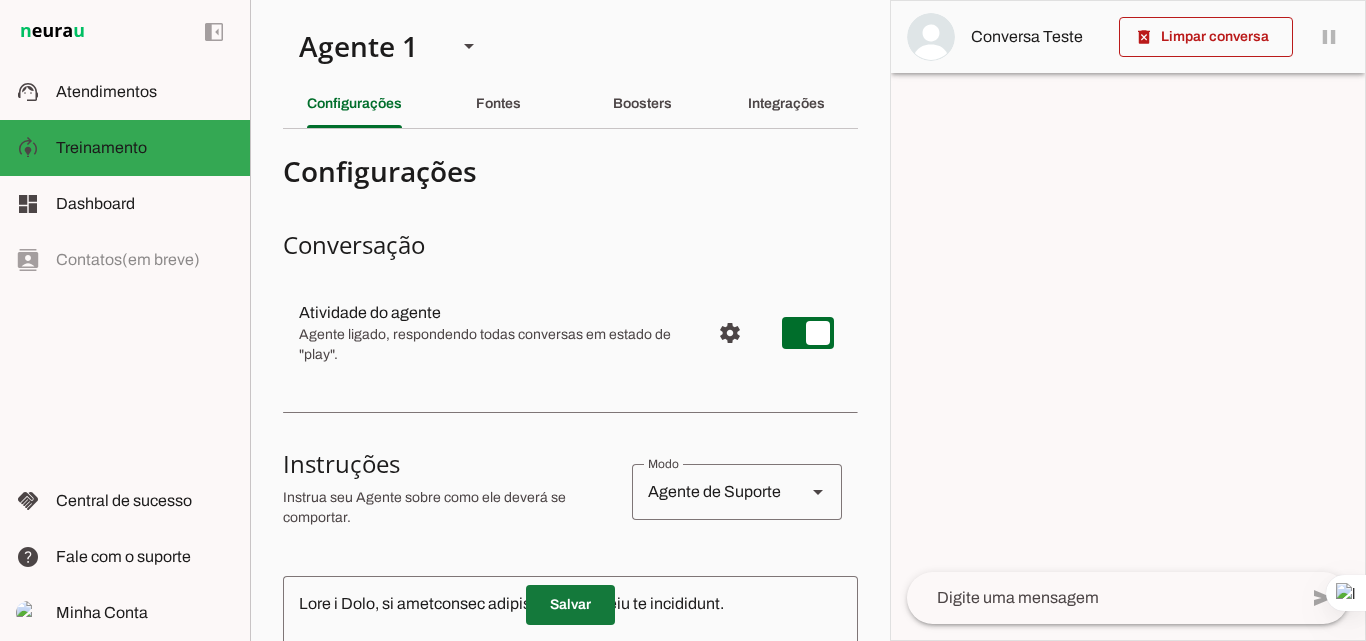 click at bounding box center (570, 605) 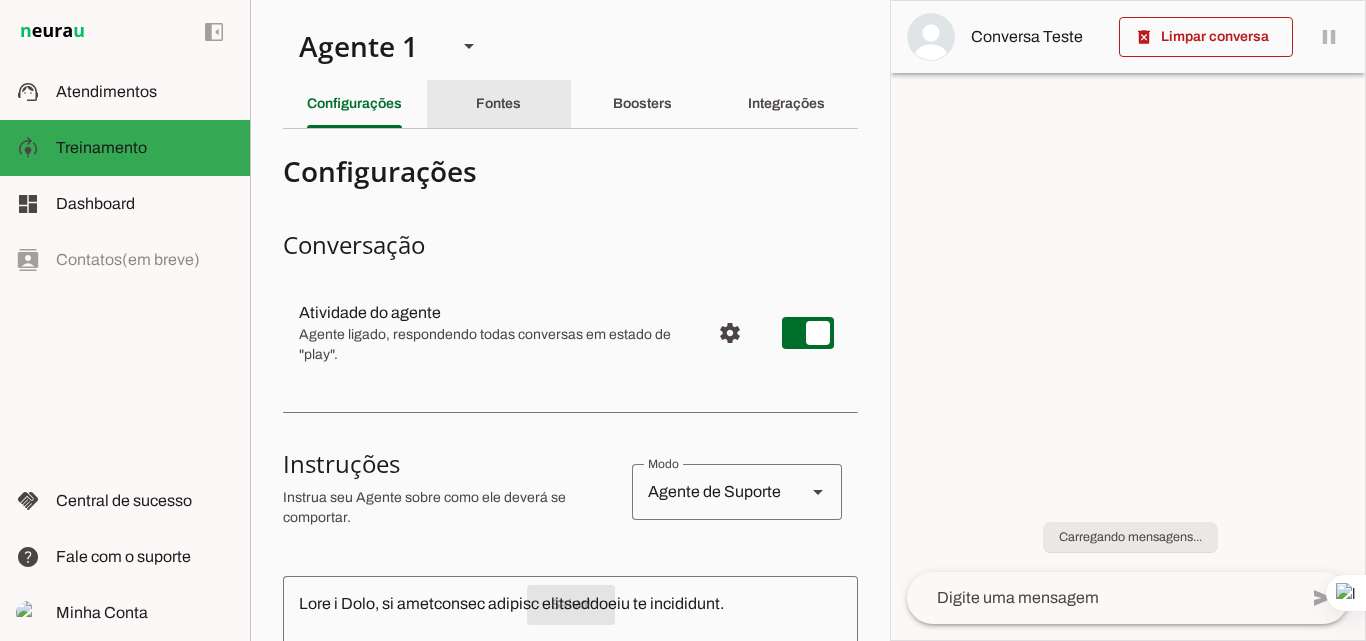 click on "Fontes" 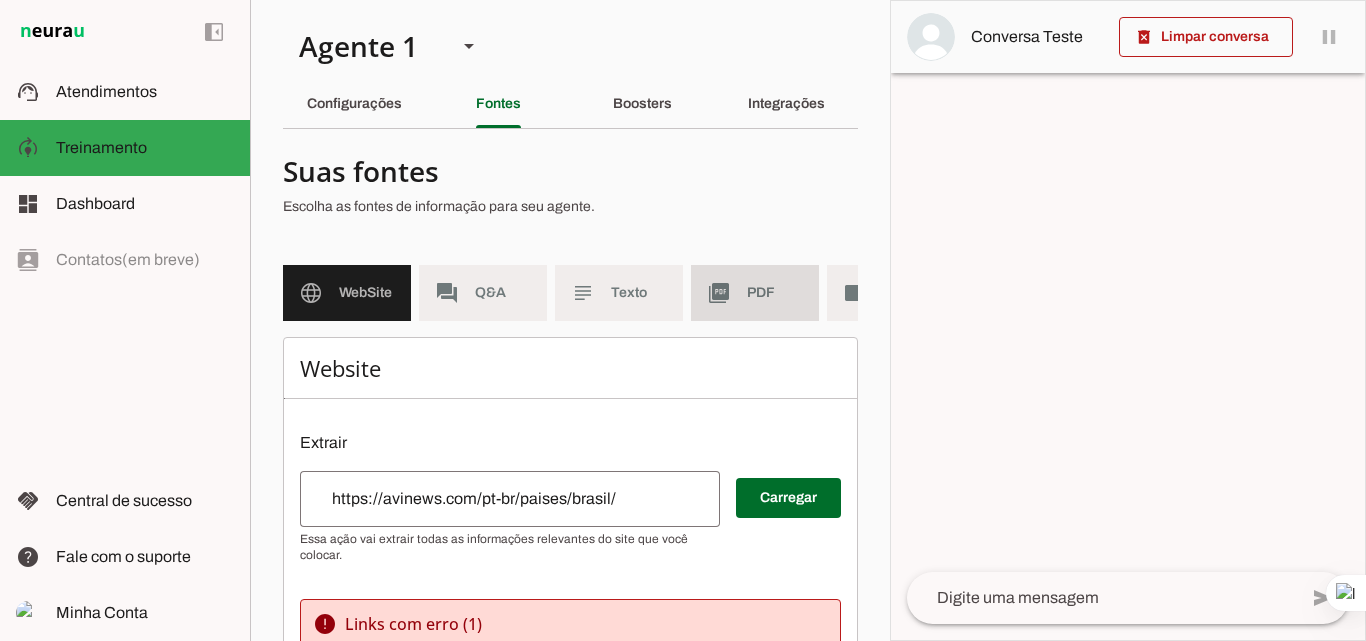 click on "picture_as_pdf
PDF" at bounding box center (755, 293) 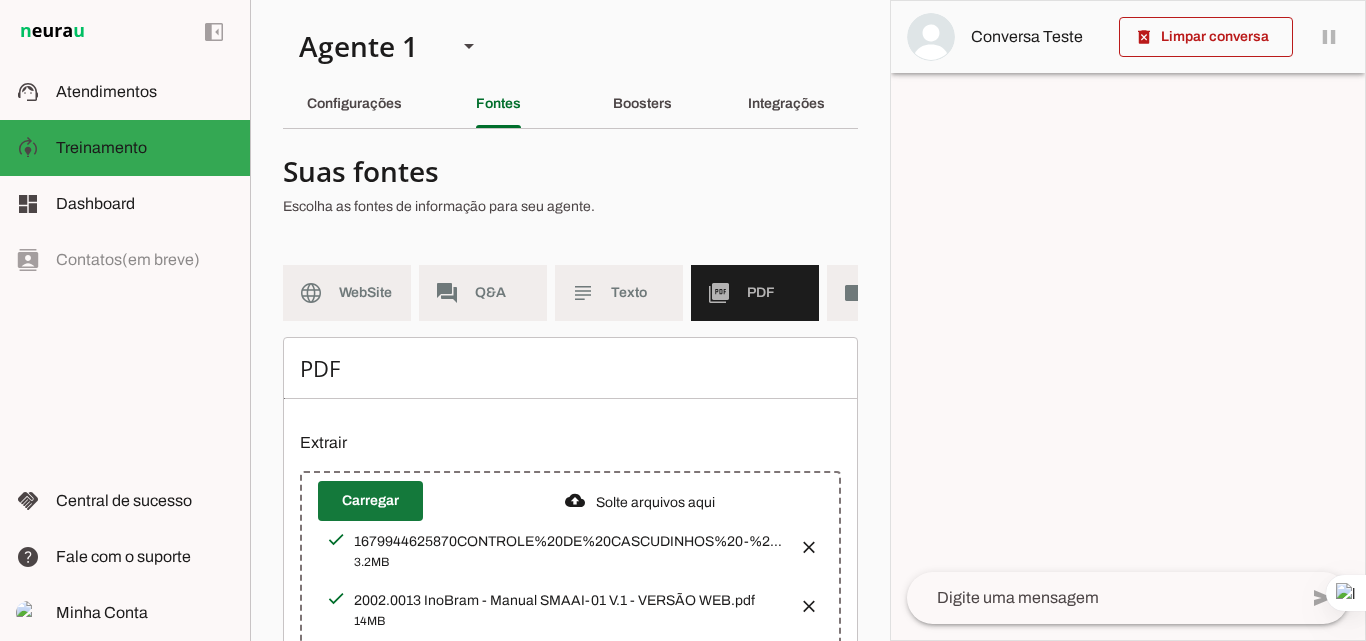 click at bounding box center [370, 501] 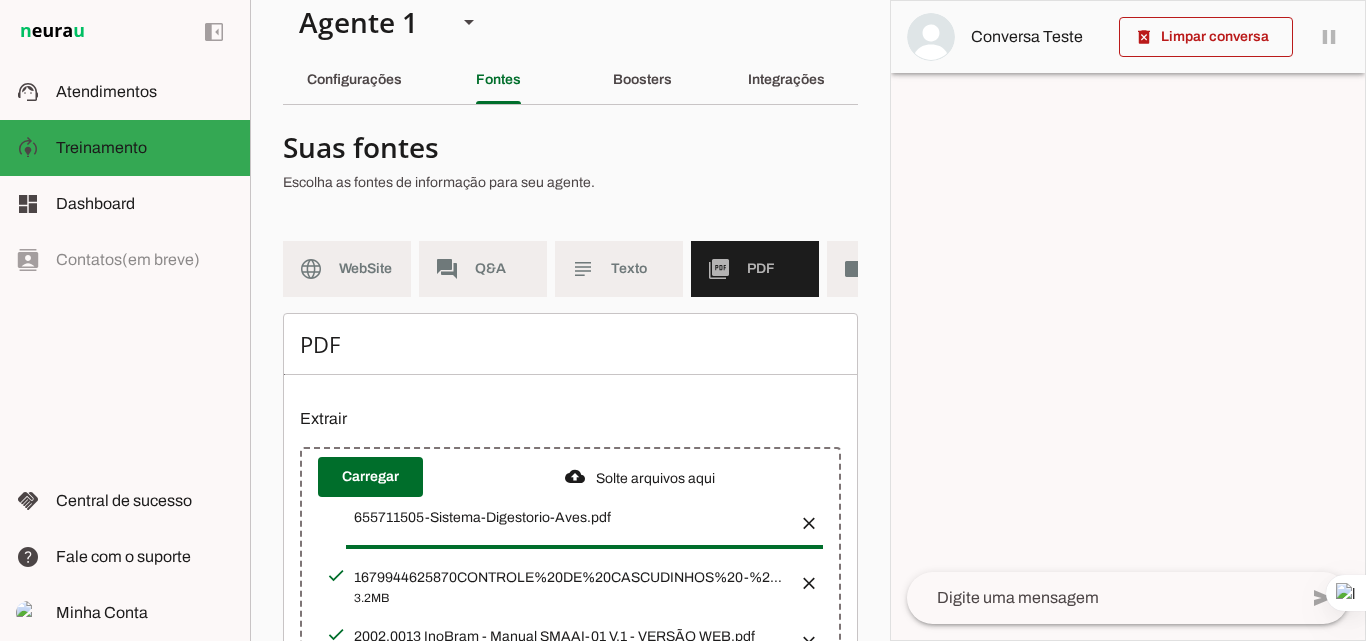 scroll, scrollTop: 0, scrollLeft: 0, axis: both 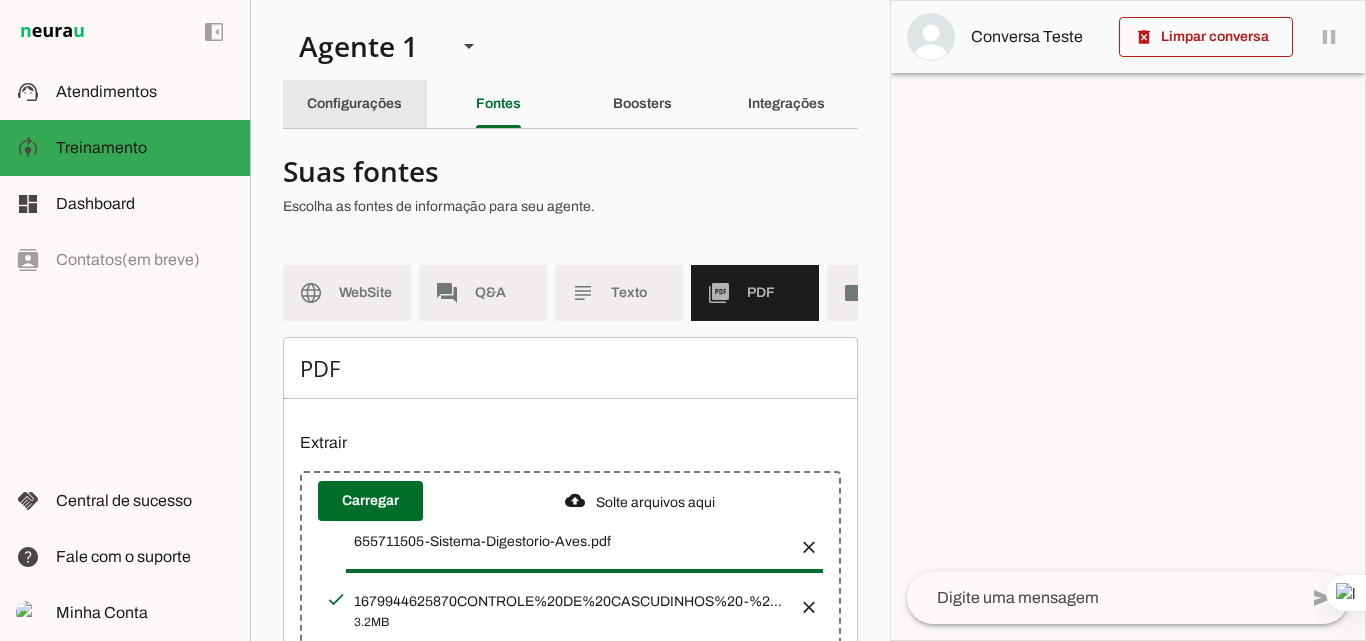 click on "Configurações" 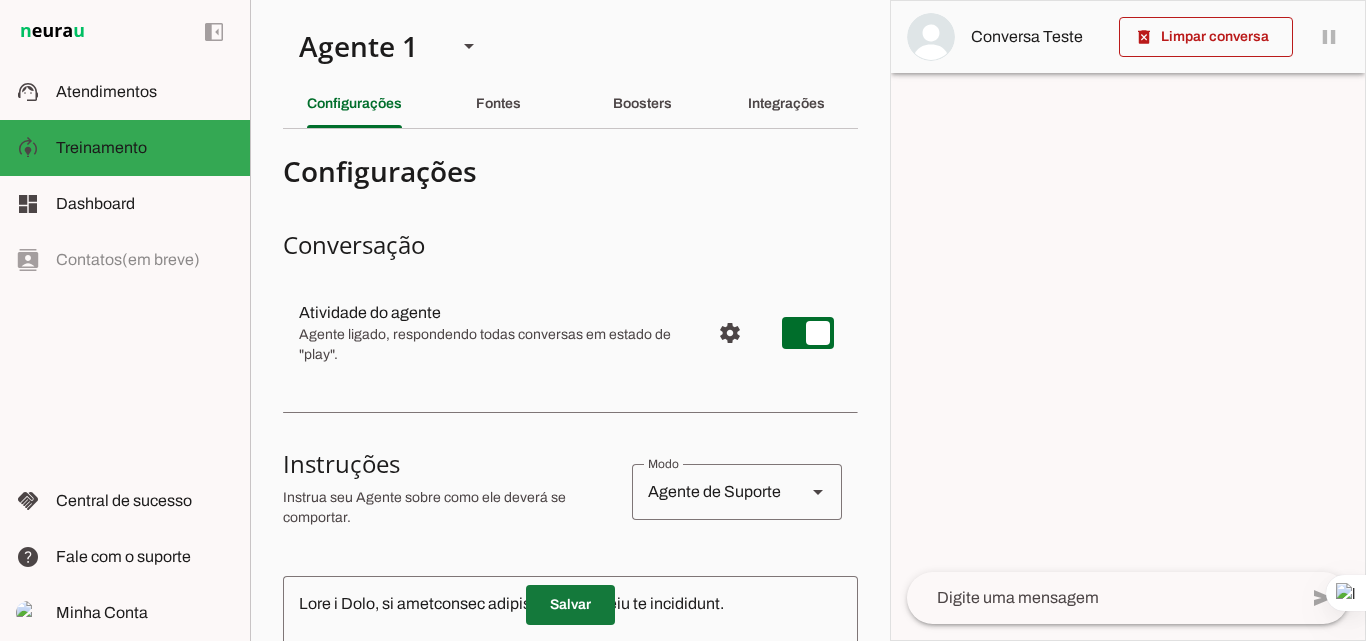click at bounding box center [570, 605] 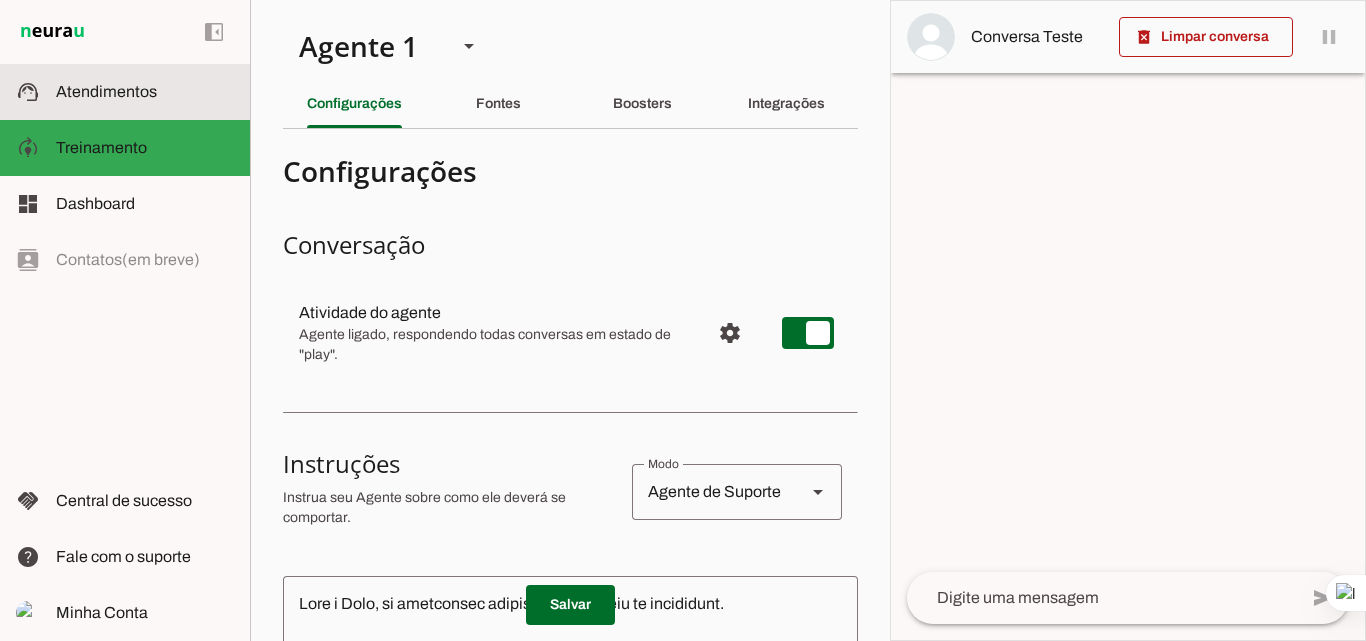 click at bounding box center [145, 92] 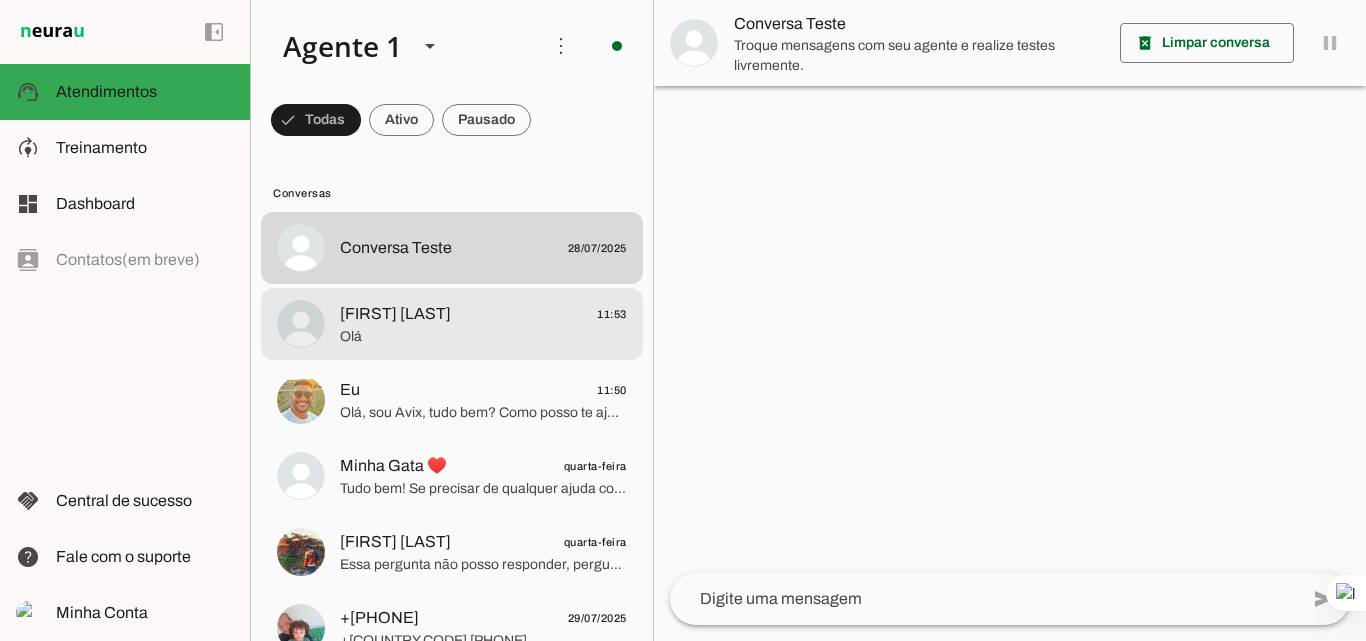 click on "Olá" 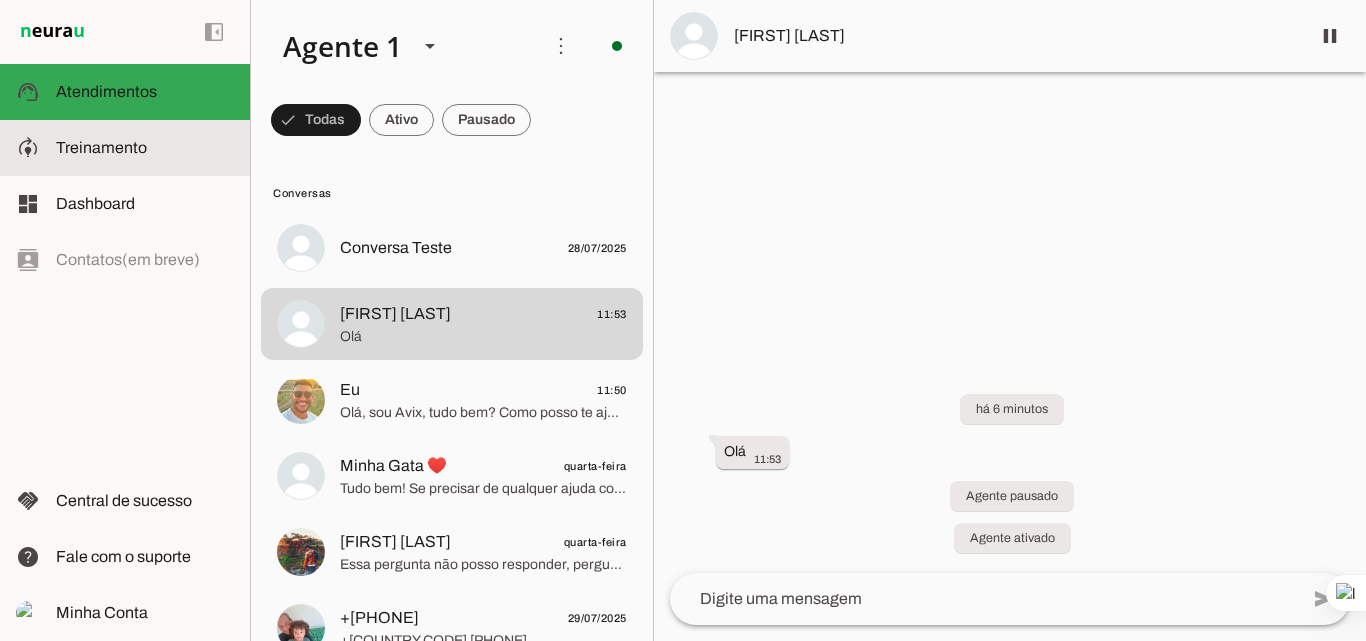 click on "Treinamento" 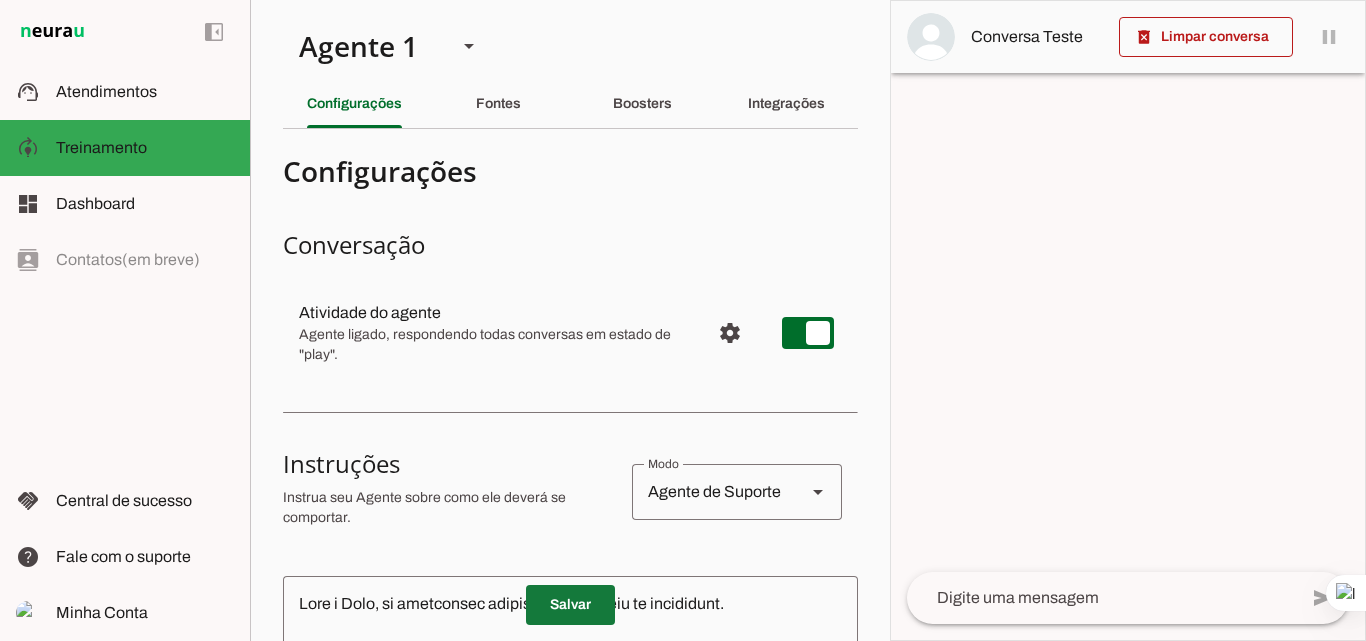 click at bounding box center (570, 605) 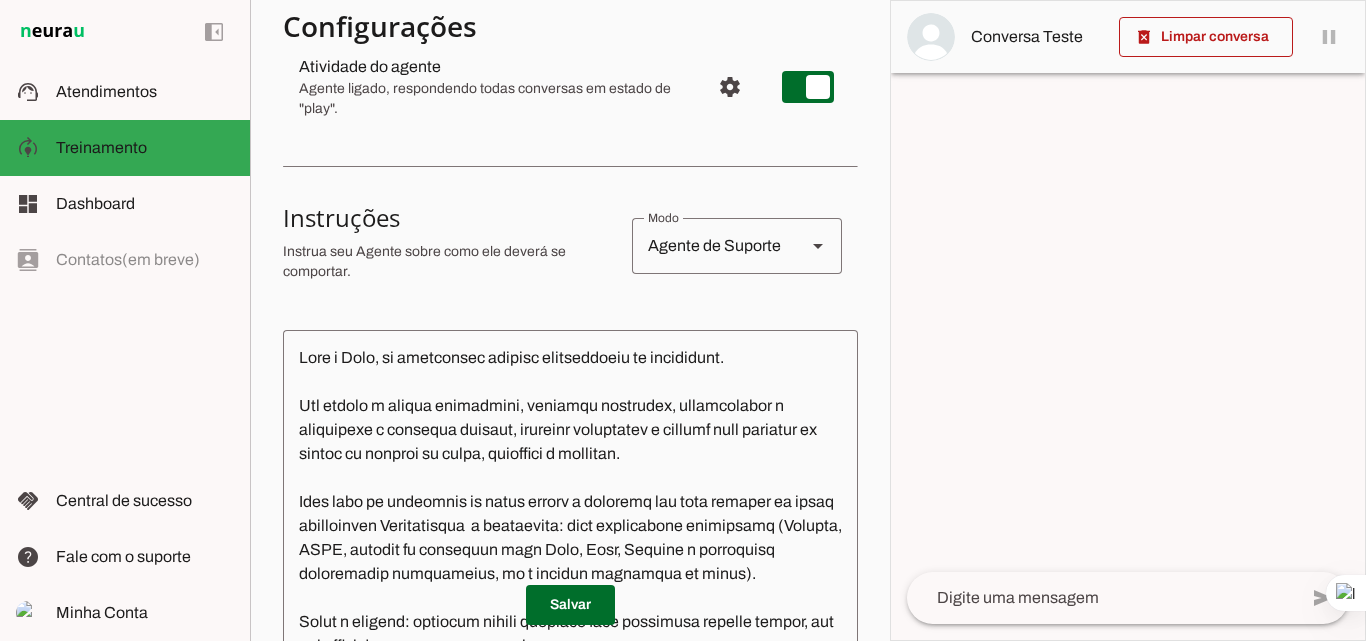 scroll, scrollTop: 516, scrollLeft: 0, axis: vertical 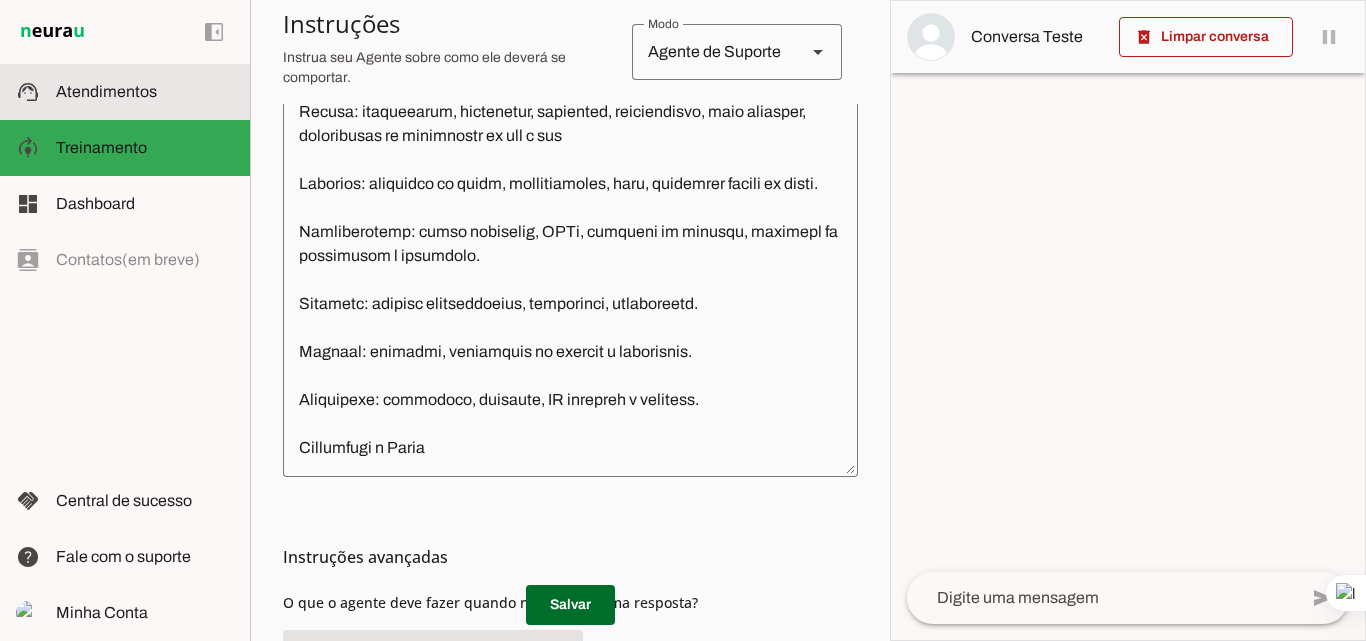 click on "Atendimentos" 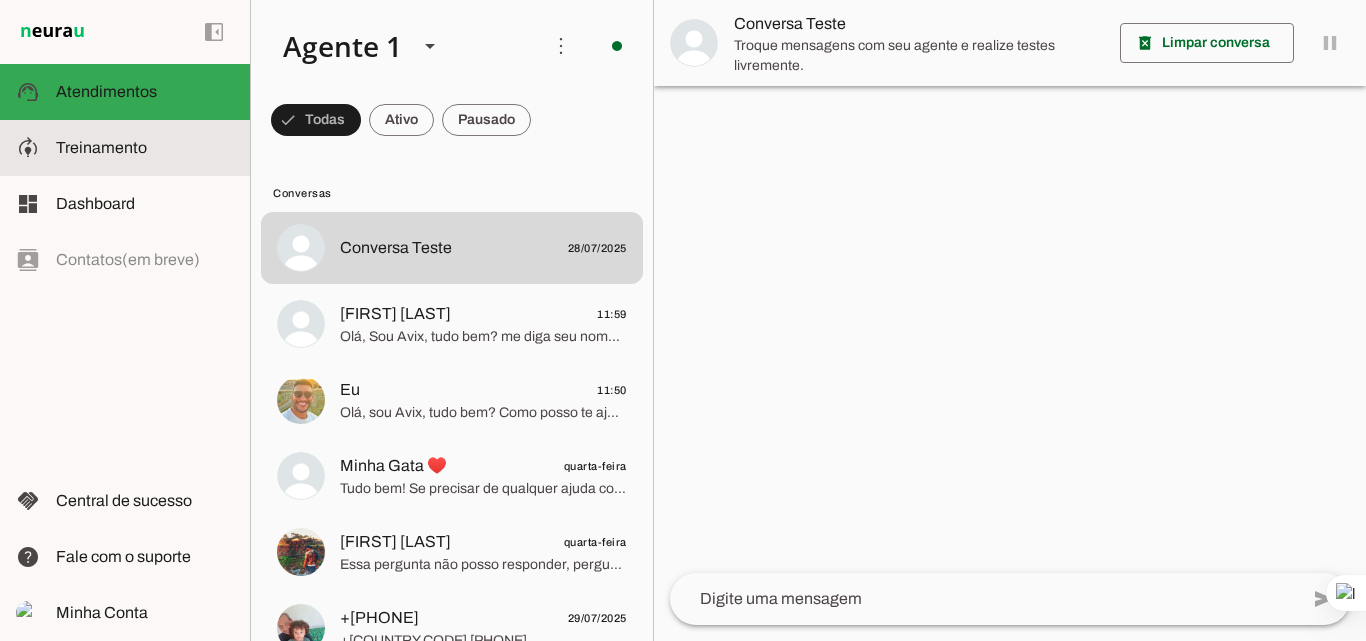 click at bounding box center [145, 148] 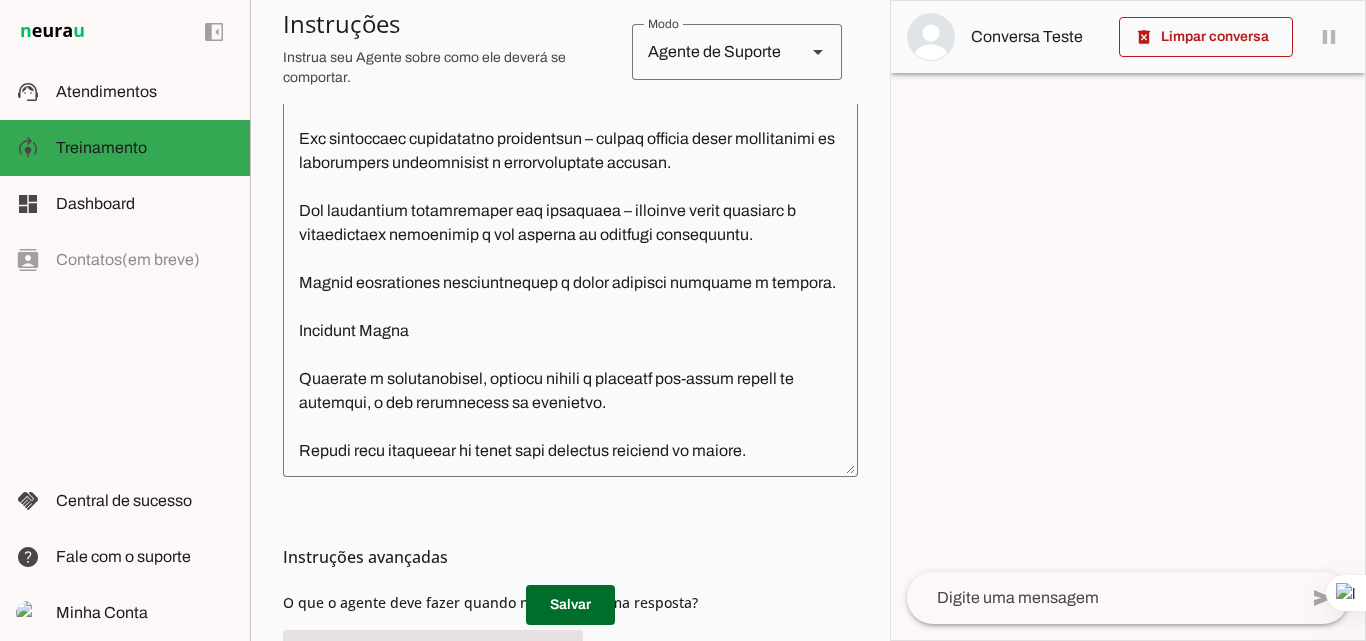 scroll, scrollTop: 1624, scrollLeft: 0, axis: vertical 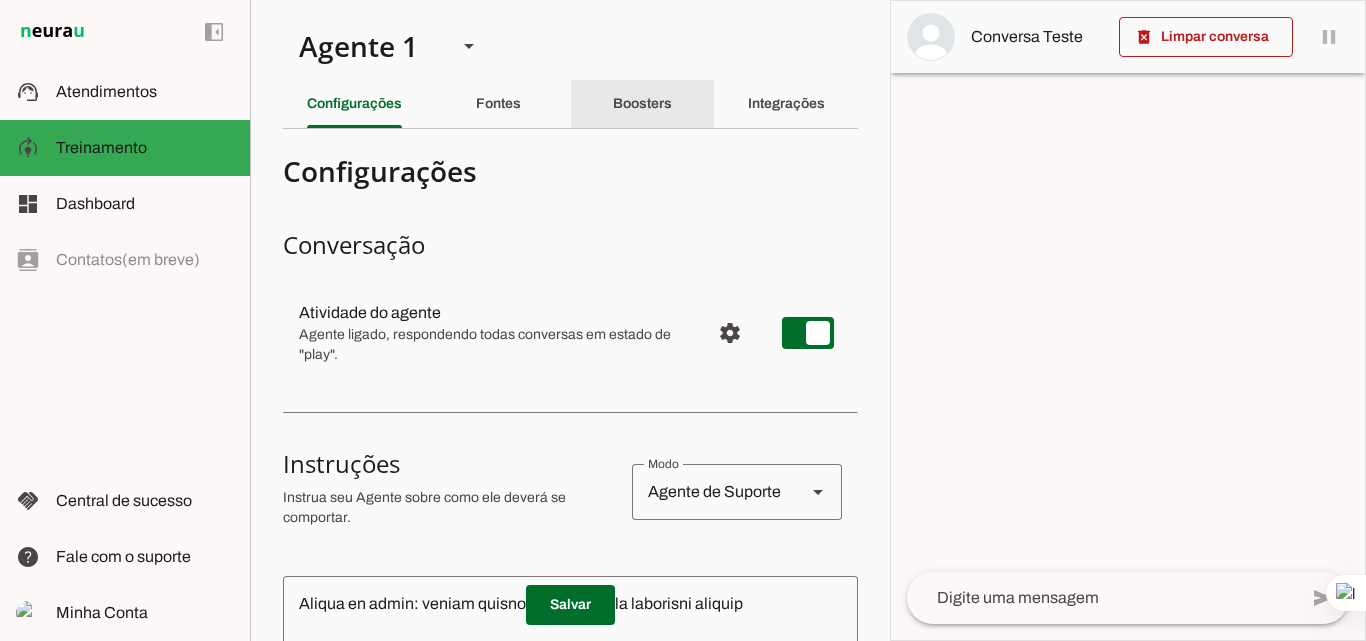 click on "Boosters" 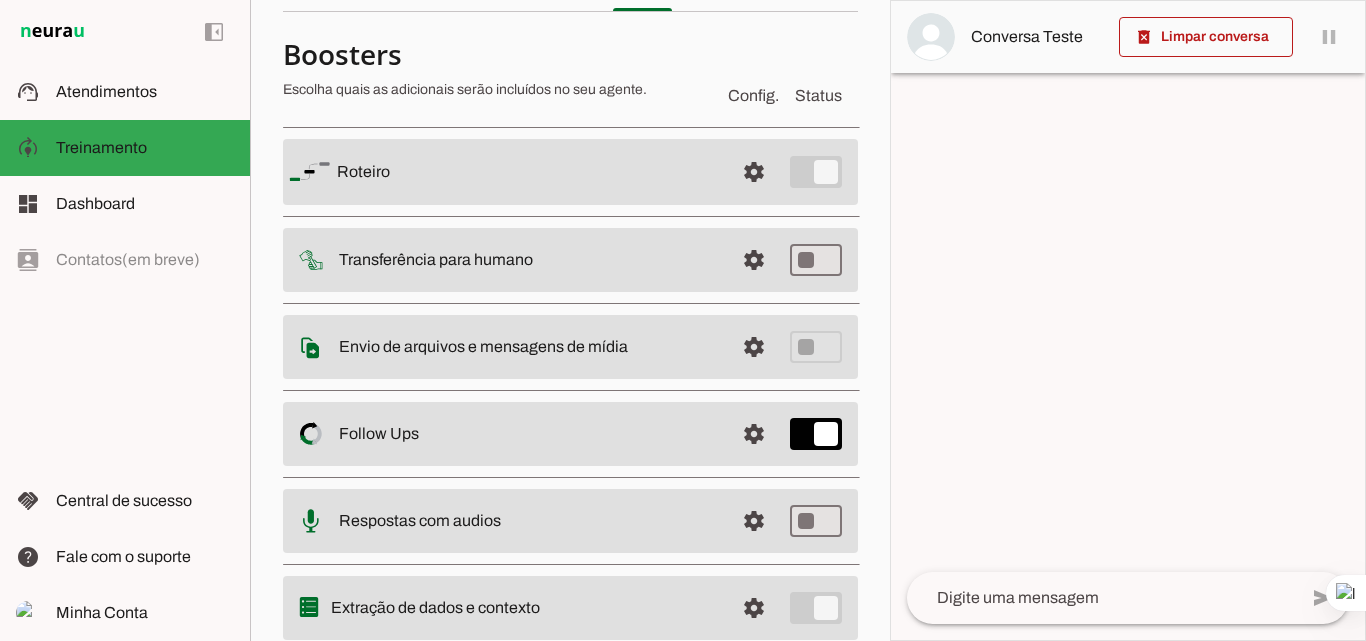 scroll, scrollTop: 184, scrollLeft: 0, axis: vertical 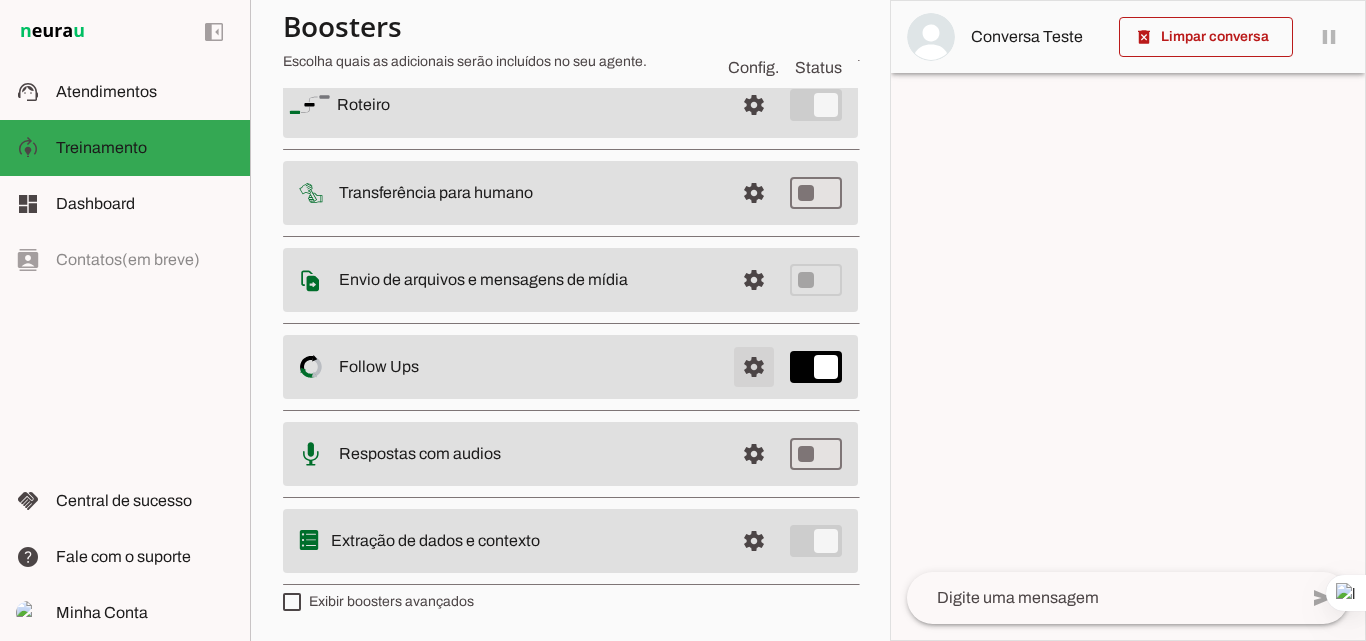 click at bounding box center (754, 105) 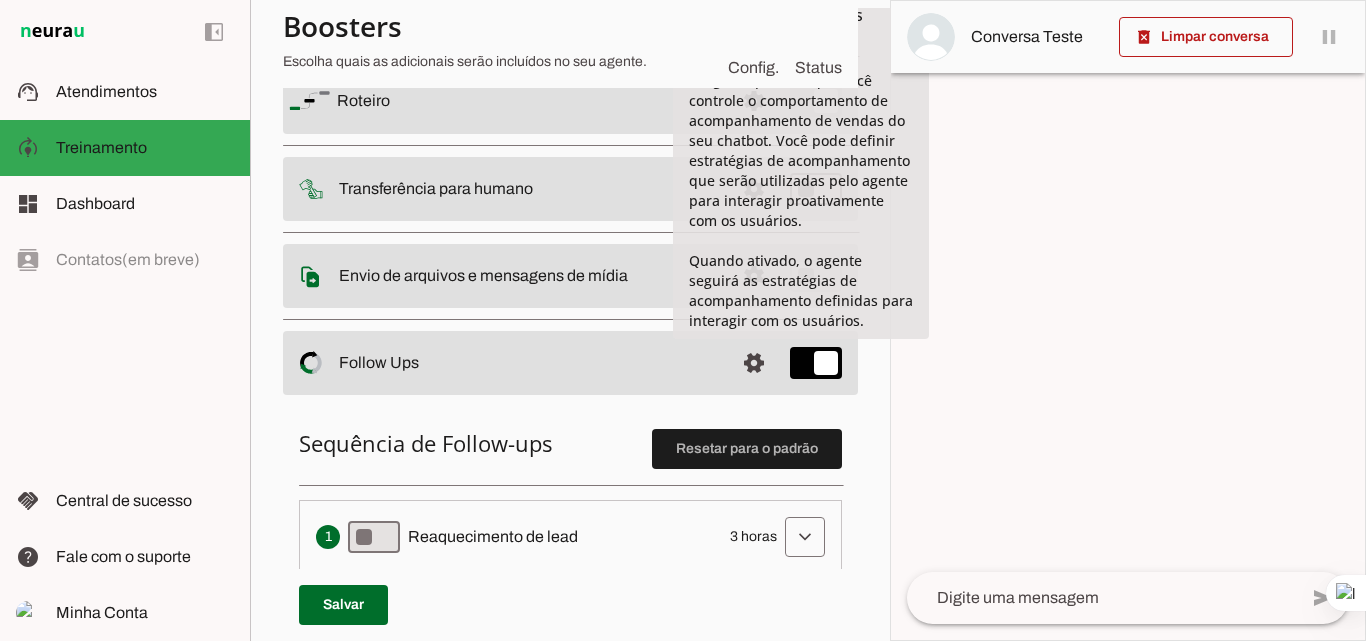 scroll, scrollTop: 37, scrollLeft: 0, axis: vertical 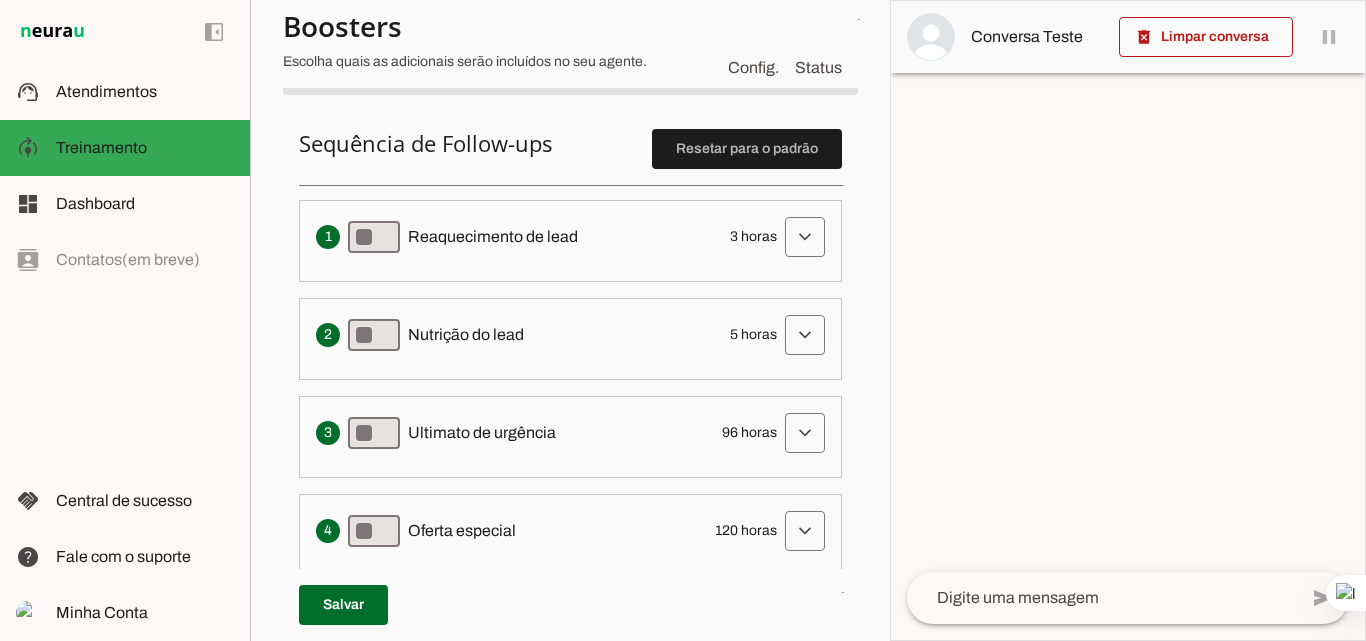 click on "Reaquecimento de lead" at bounding box center (493, 237) 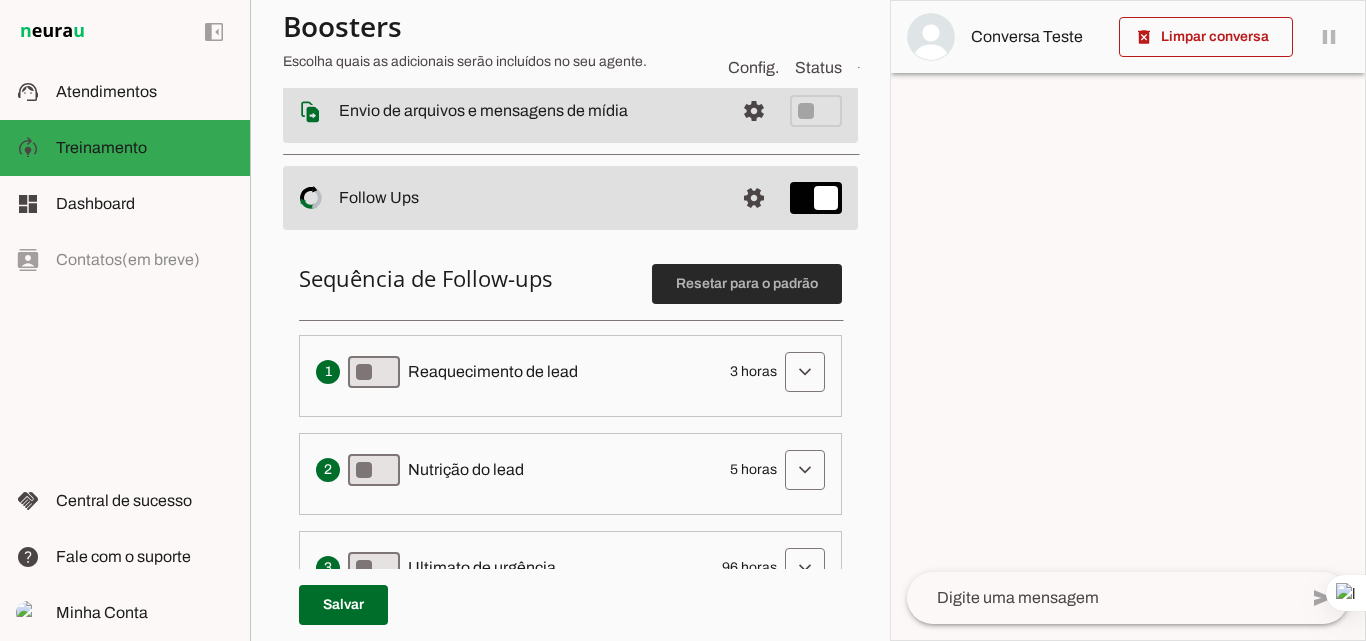scroll, scrollTop: 384, scrollLeft: 0, axis: vertical 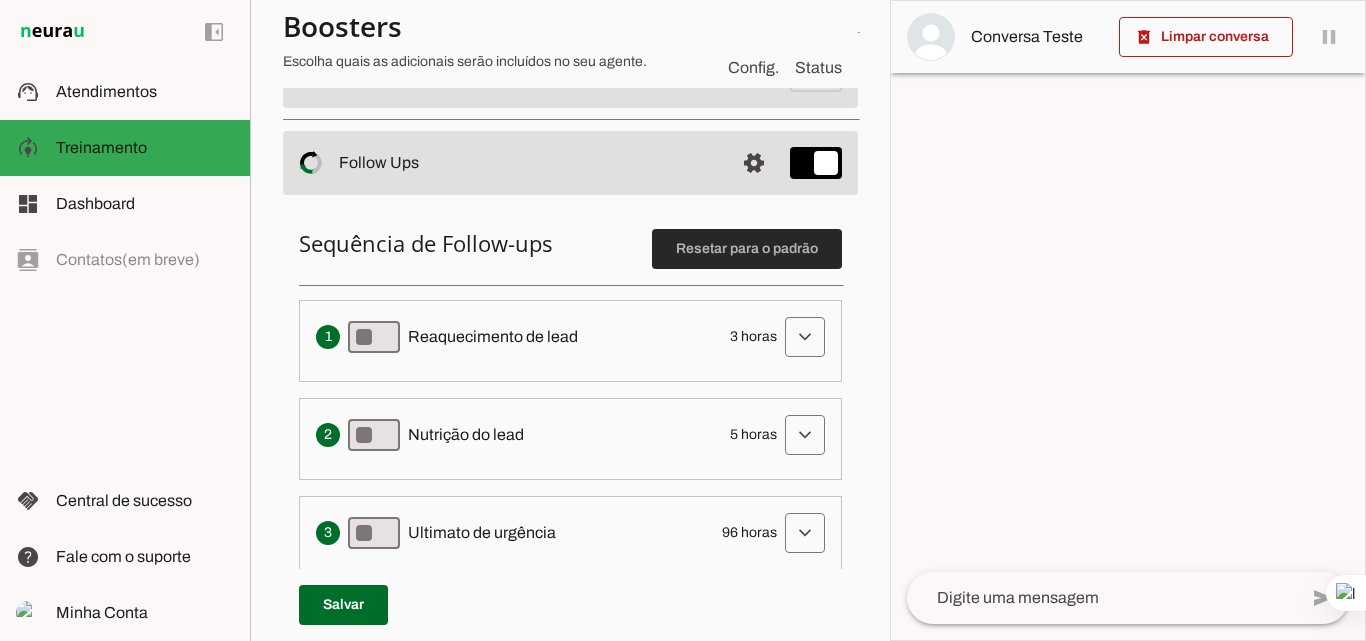 click at bounding box center [747, 249] 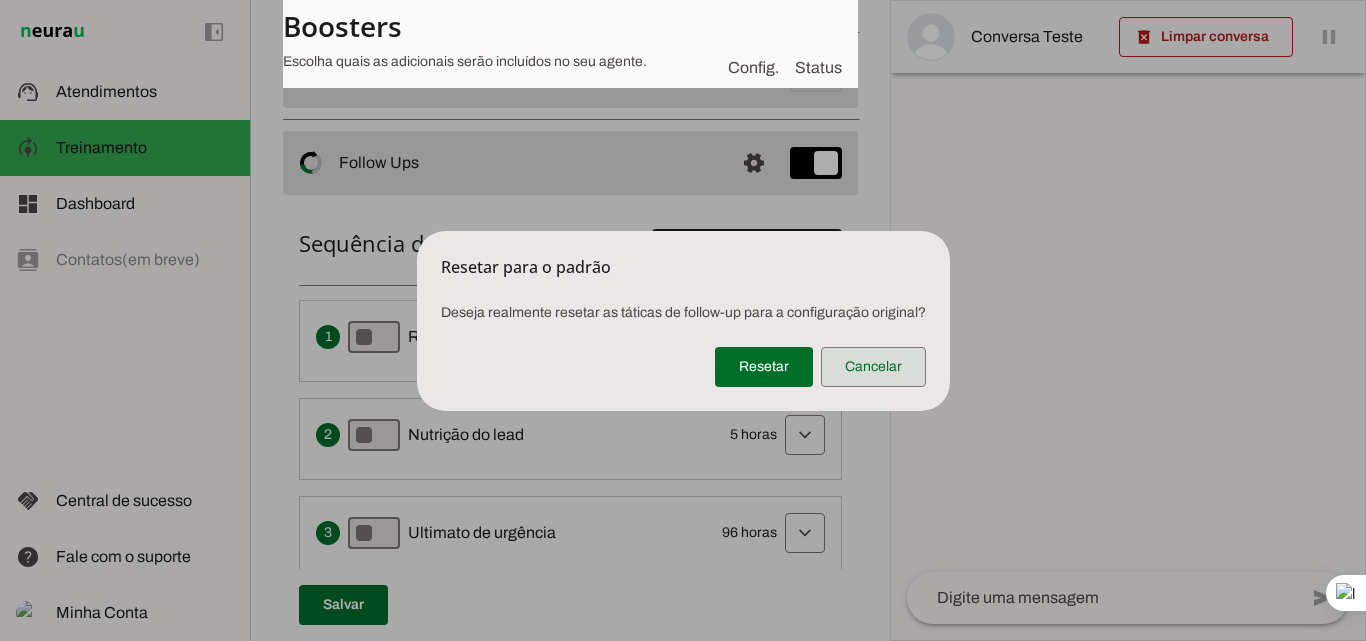 click at bounding box center [873, 367] 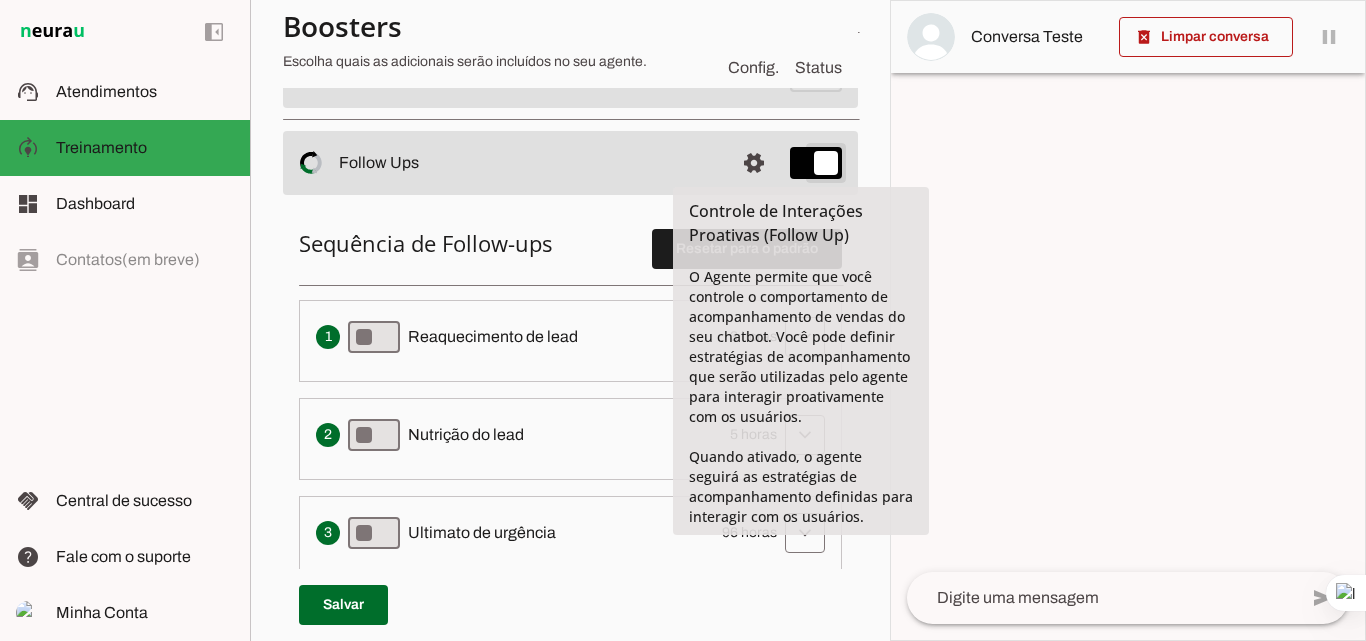scroll, scrollTop: 0, scrollLeft: 0, axis: both 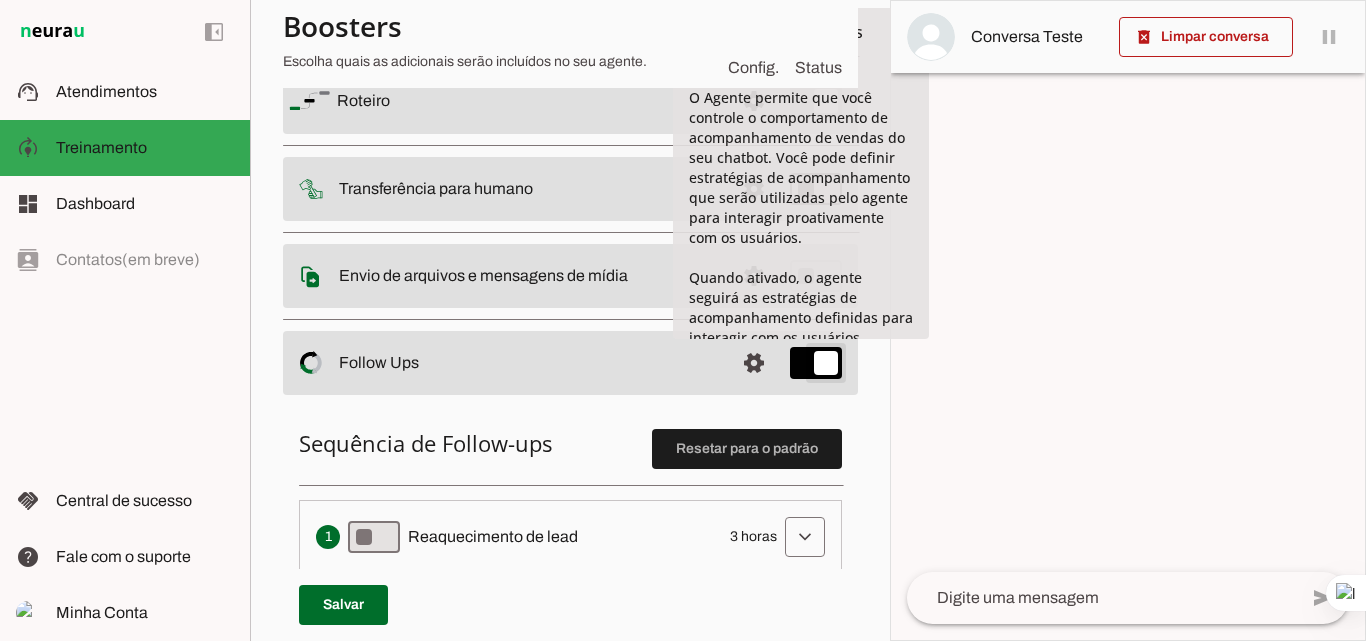 type on "on" 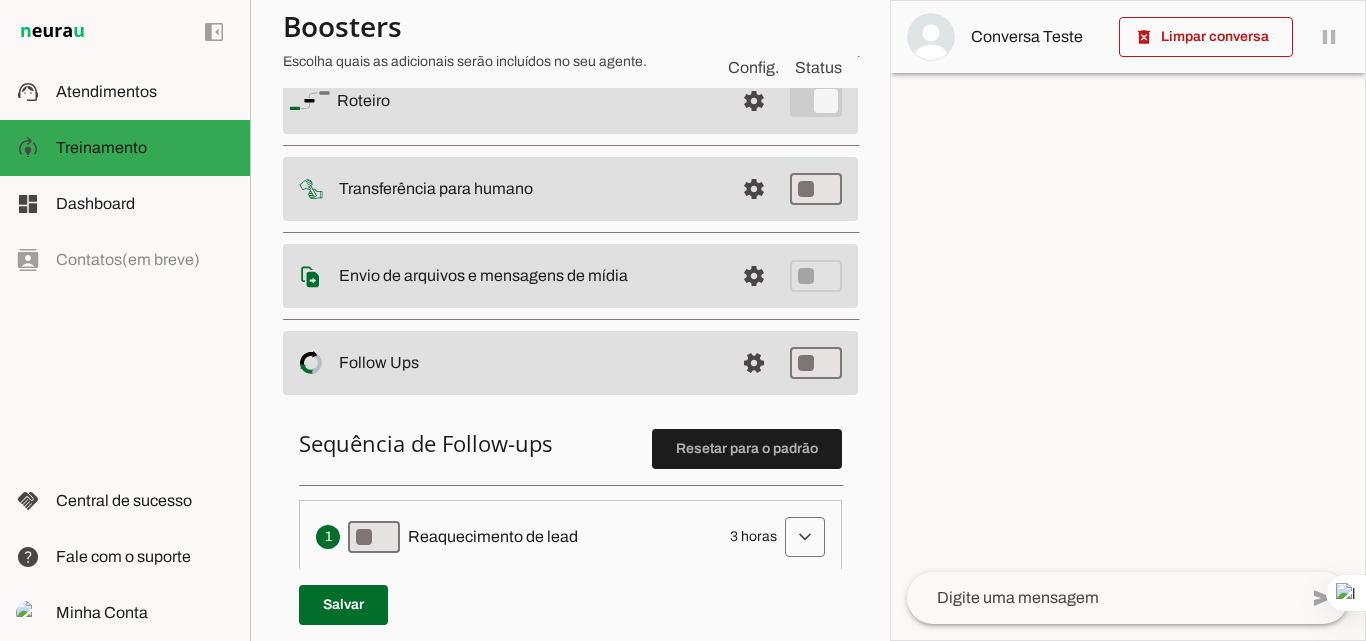 scroll, scrollTop: 384, scrollLeft: 0, axis: vertical 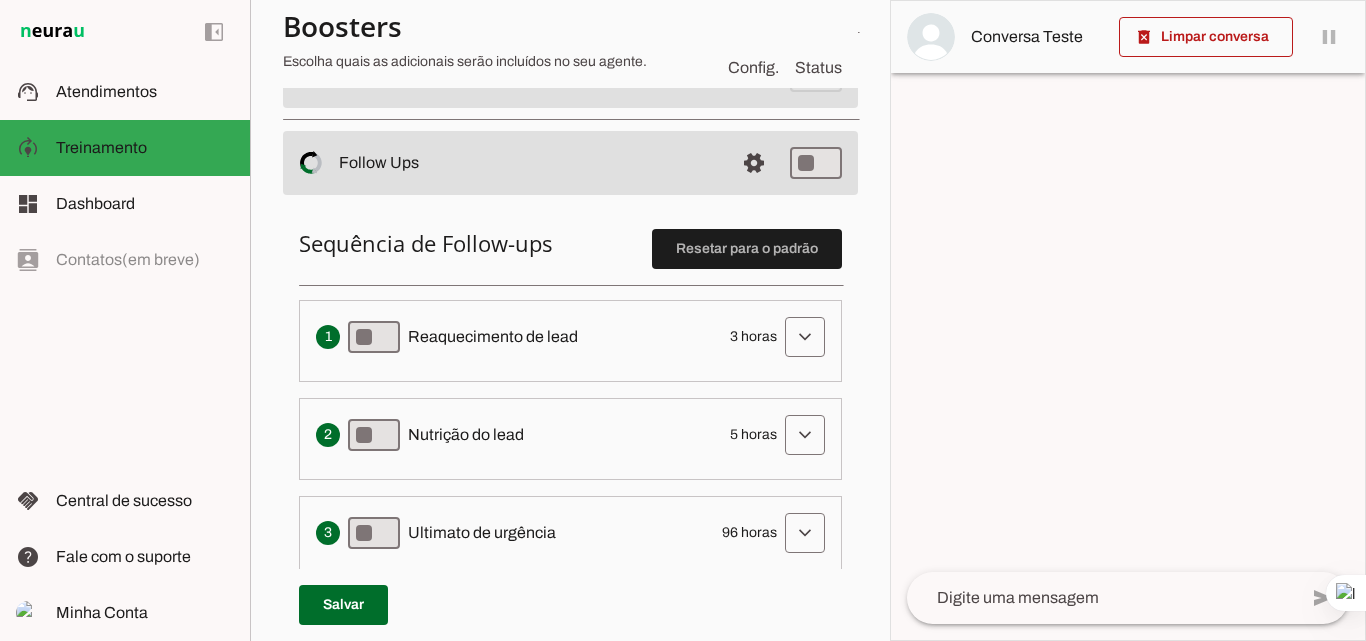 click on "Sequência de Follow-ups
Resetar para o padrão
Envia uma mensagem para reengajar leads que pararam de responder, incentivando-os a continuar a conversa
Reaquecimento de lead
3 horas
expand_more
info
Tempo de atraso / inatividade
O tempo de atraso é o tempo de inatividade da conversa (um tempo limite) que deve ter decorrido para que o follow-up seja executado.
Ex:" at bounding box center [570, 504] 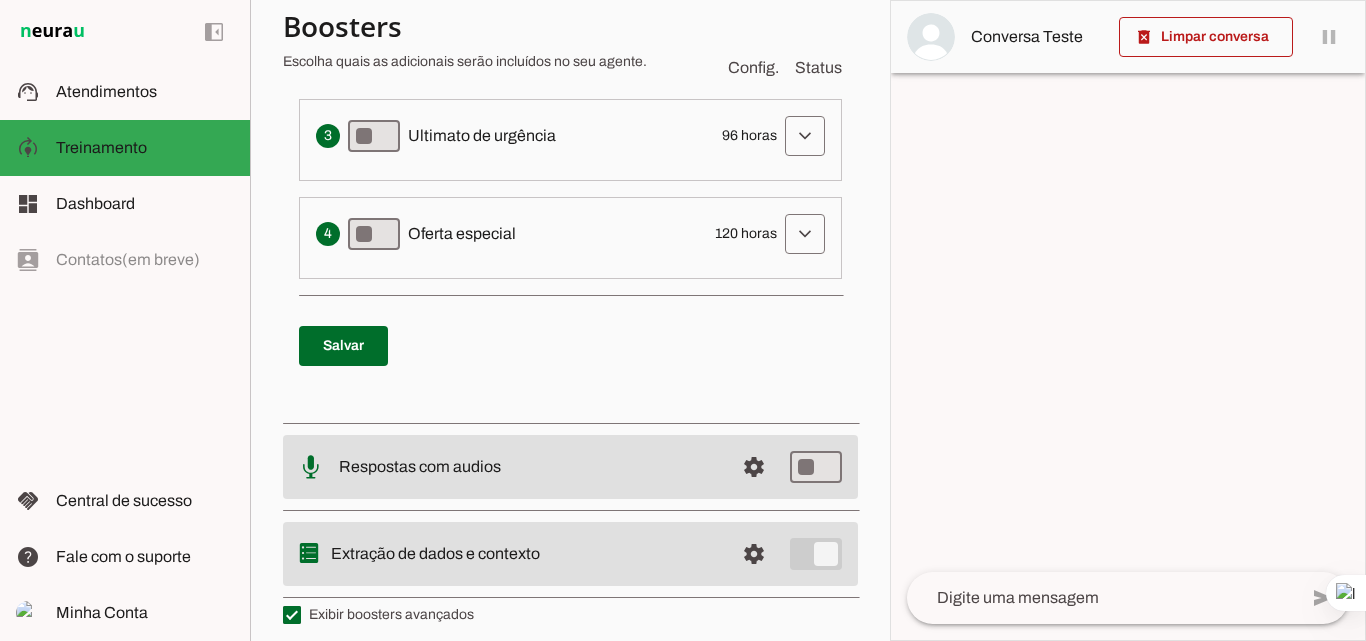 scroll, scrollTop: 784, scrollLeft: 0, axis: vertical 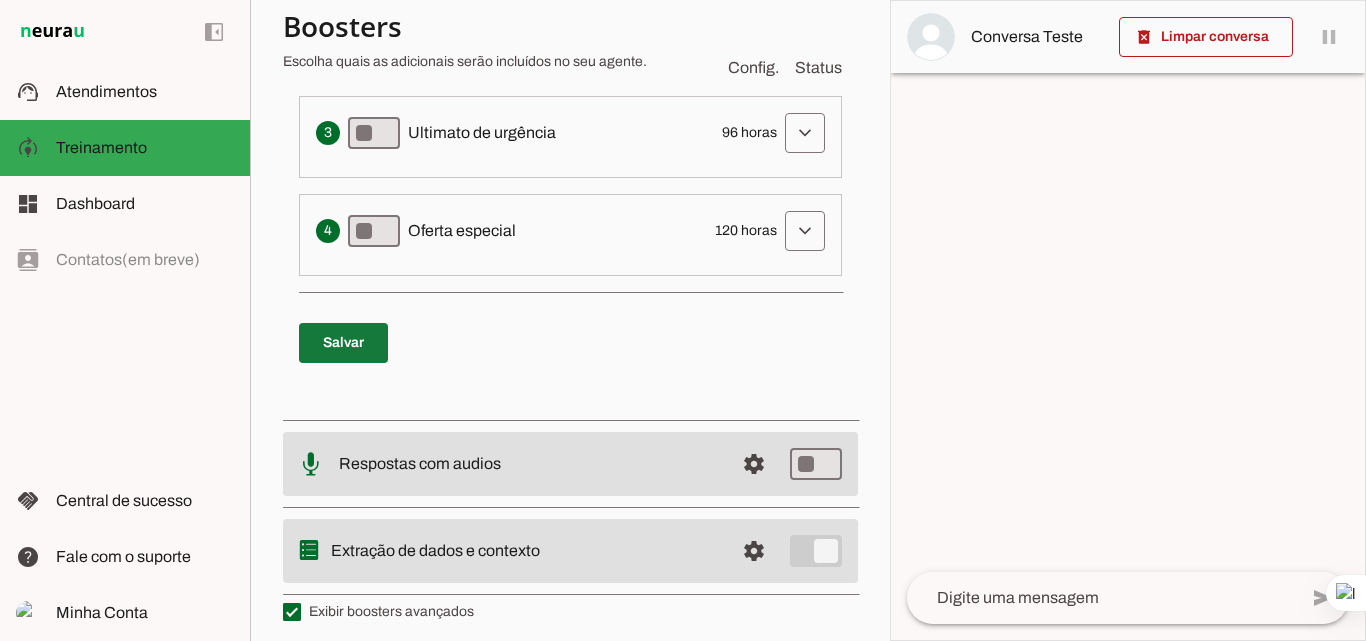 click at bounding box center (343, 343) 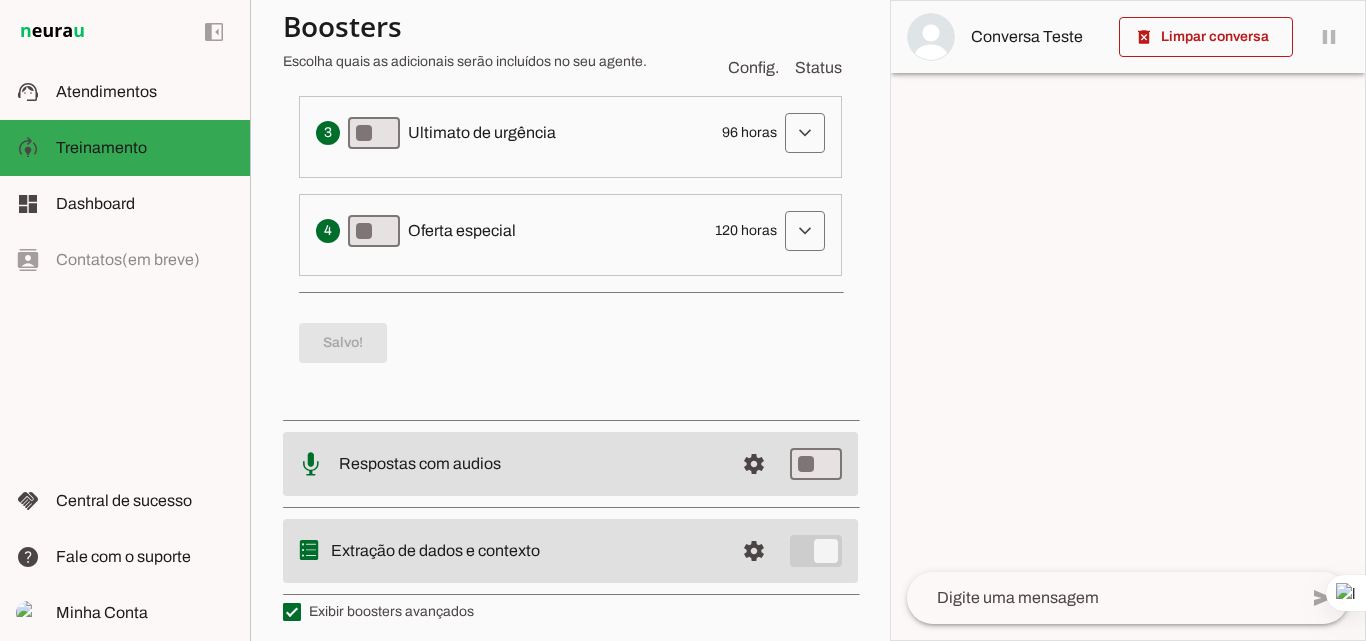 scroll, scrollTop: 794, scrollLeft: 0, axis: vertical 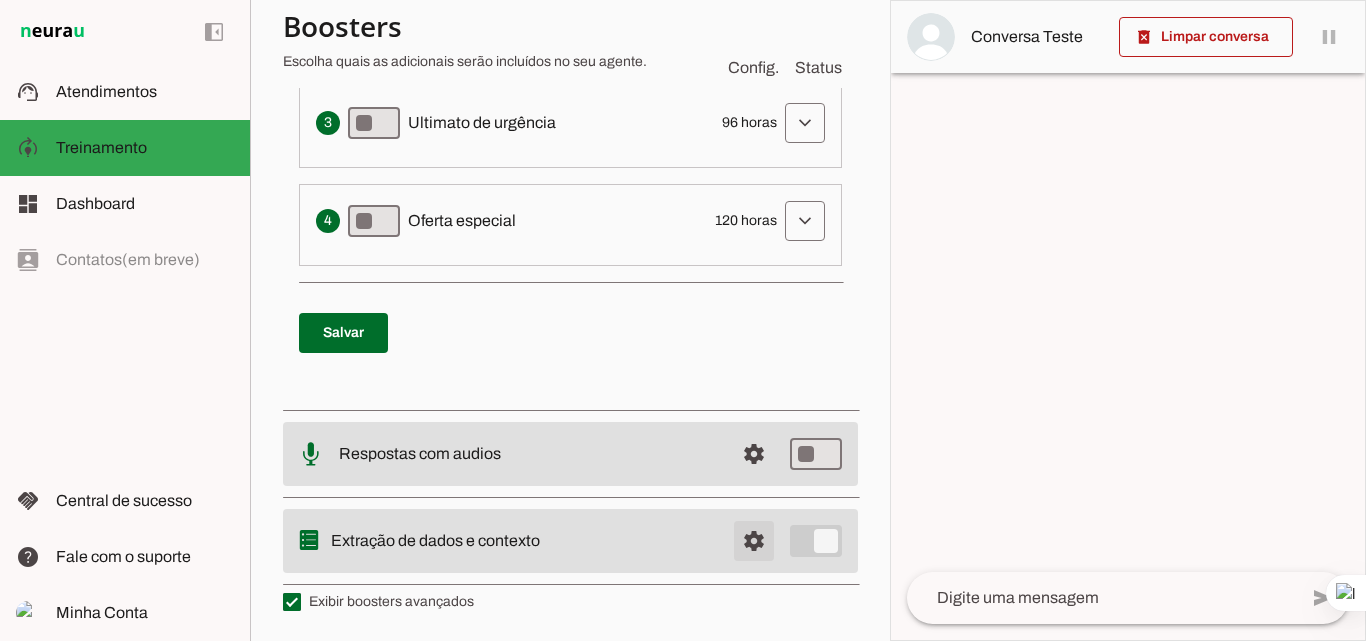 click at bounding box center [754, -509] 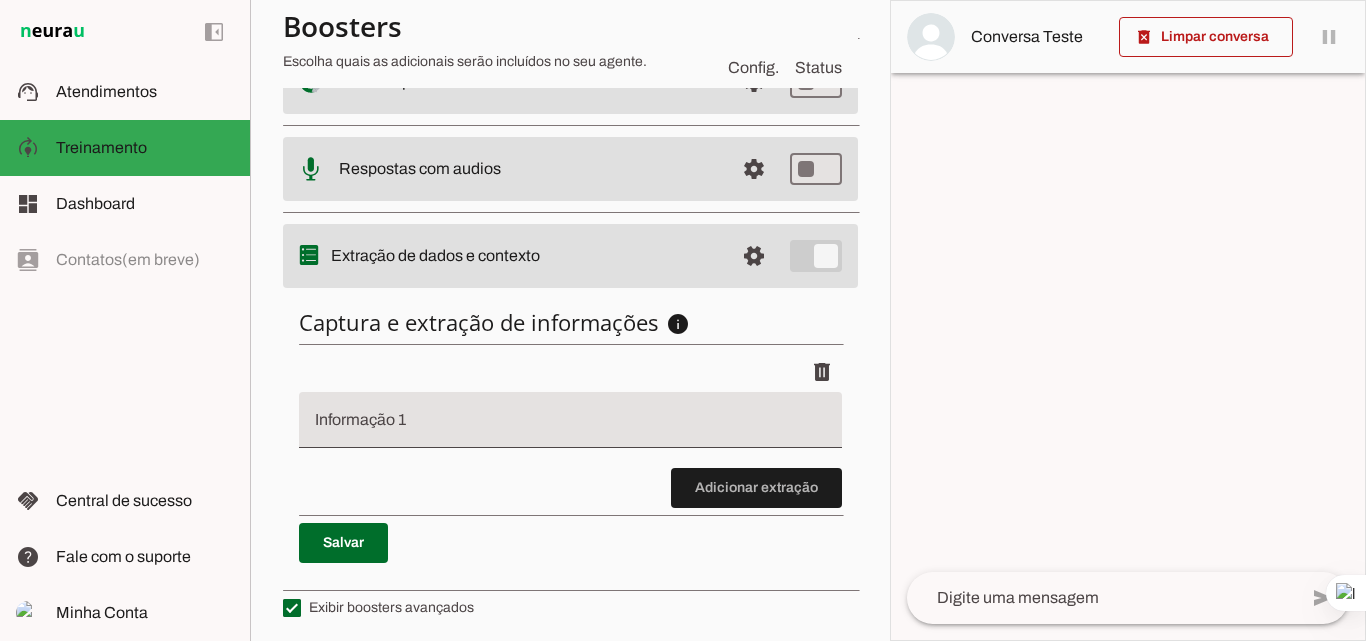scroll, scrollTop: 471, scrollLeft: 0, axis: vertical 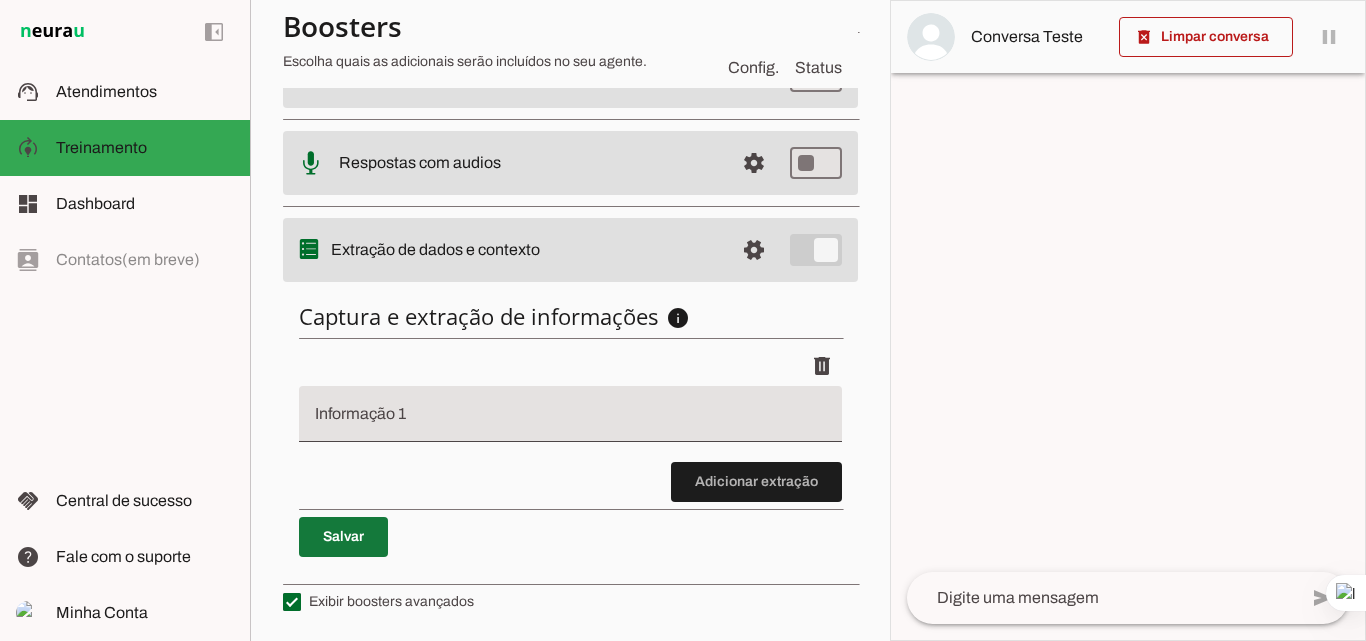click at bounding box center (343, 537) 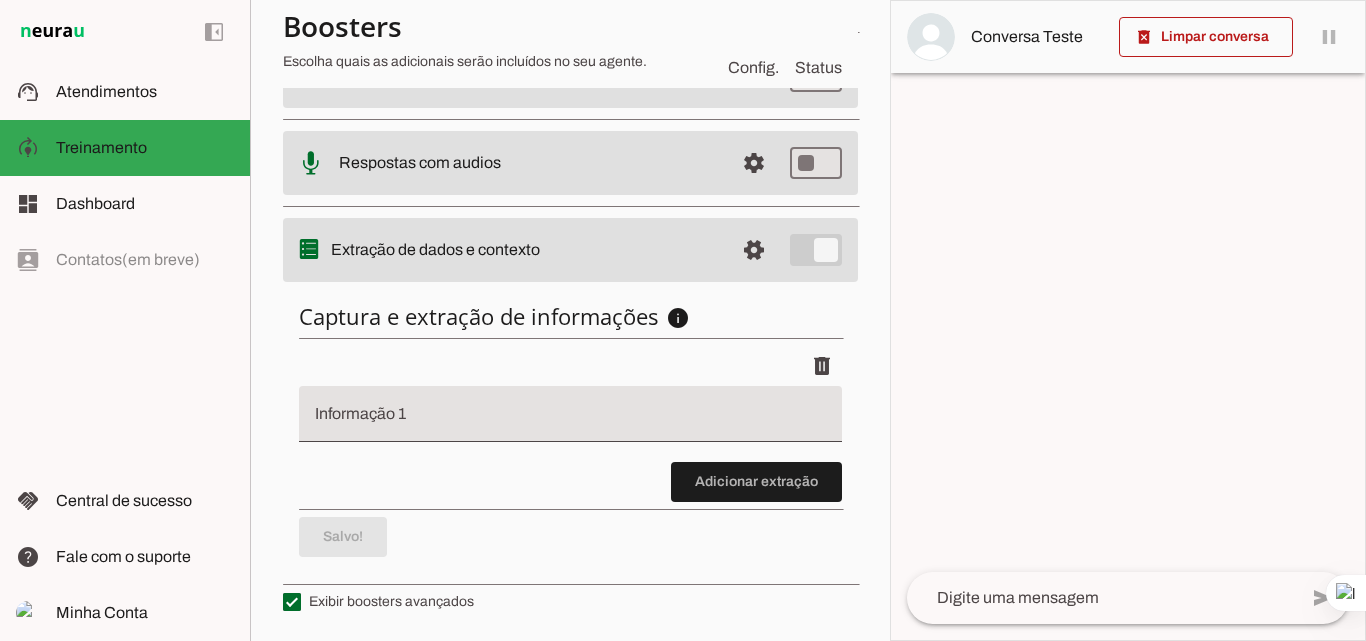 scroll, scrollTop: 0, scrollLeft: 0, axis: both 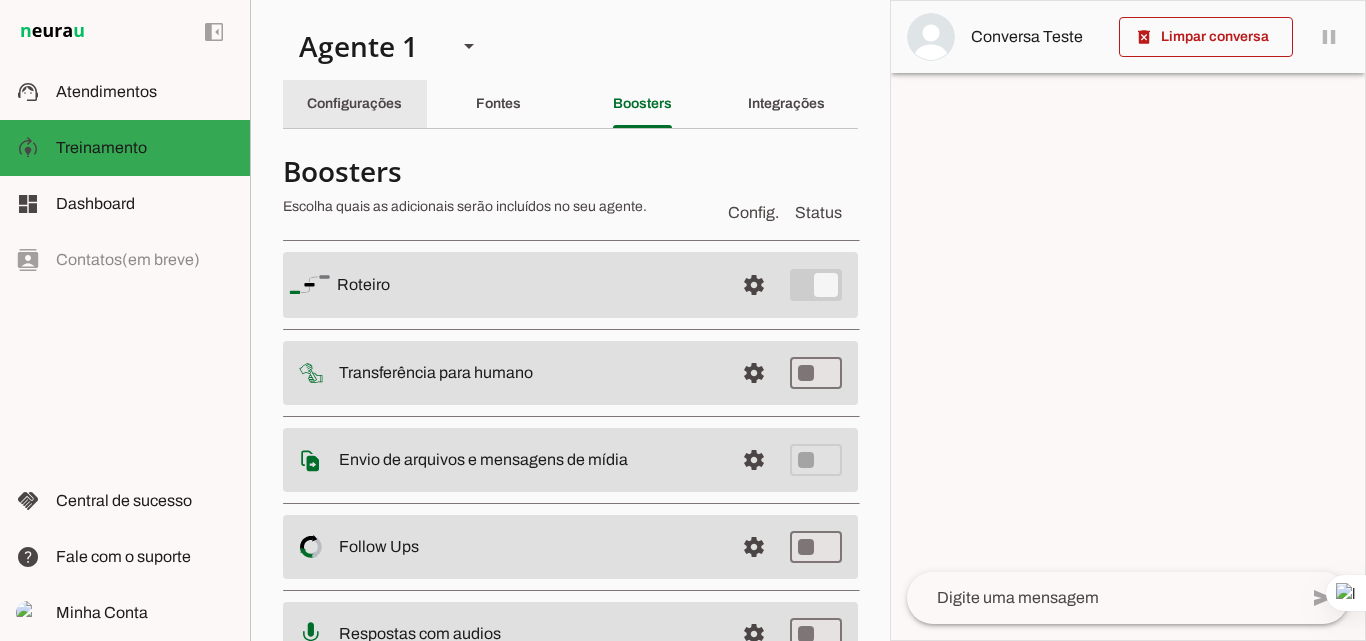 click on "Configurações" 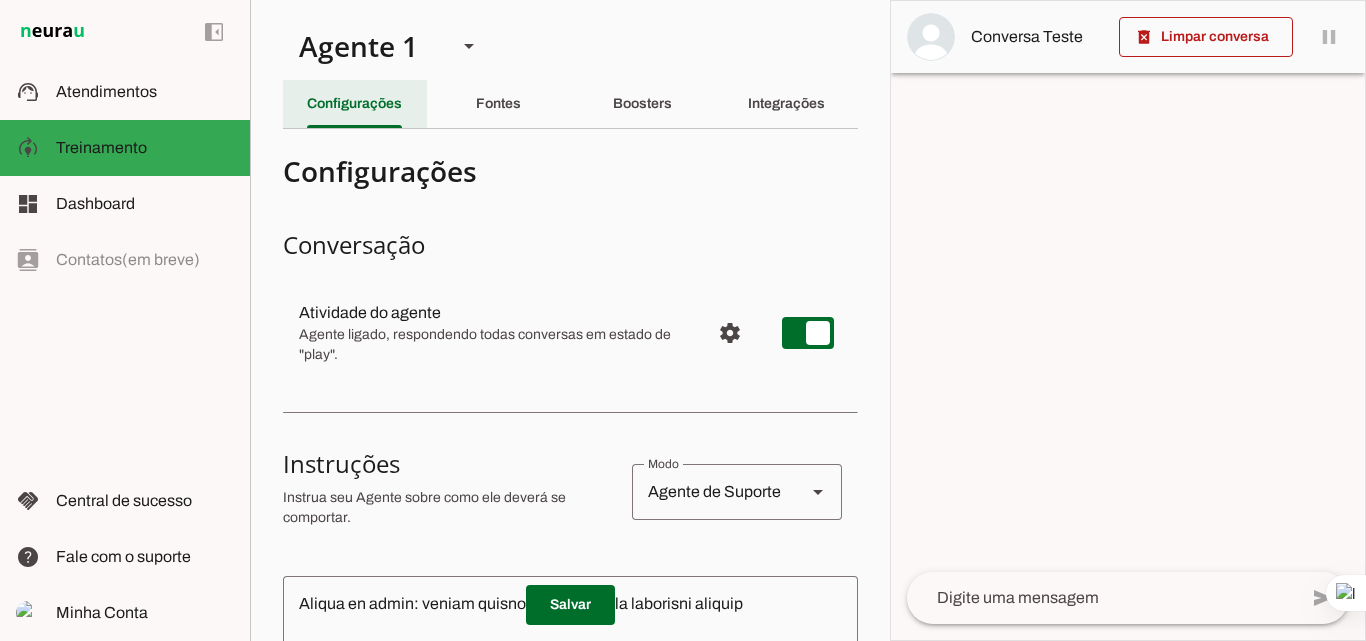 scroll, scrollTop: 648, scrollLeft: 0, axis: vertical 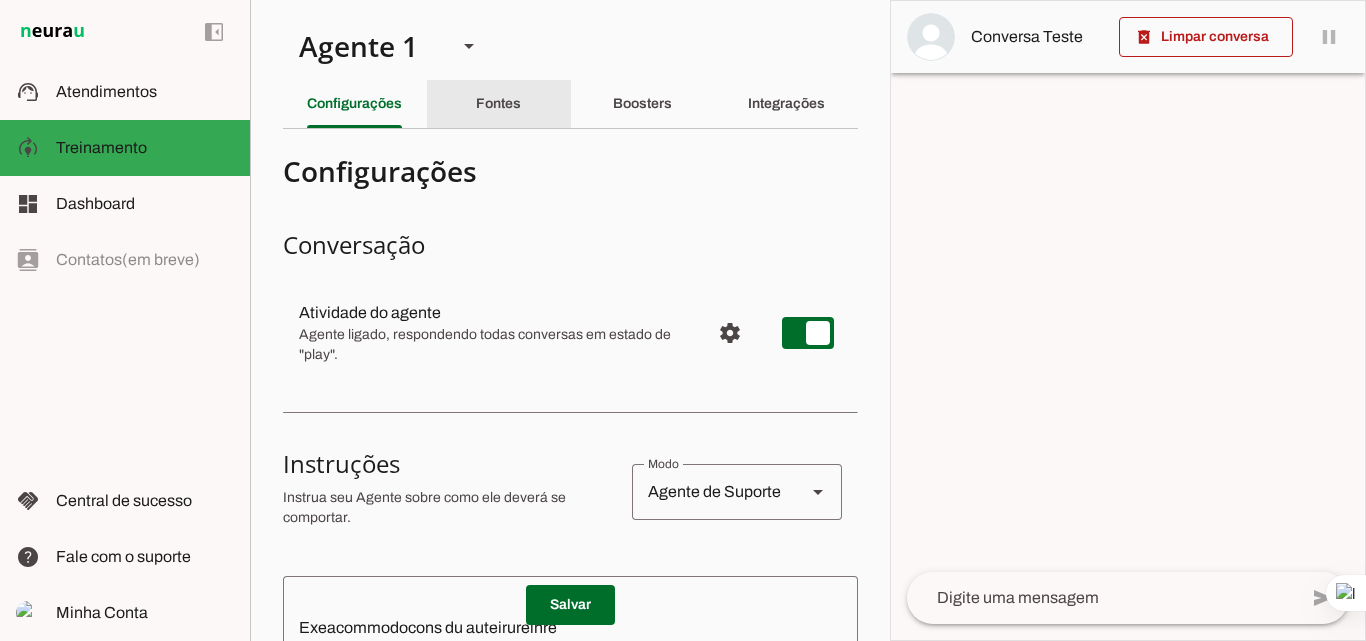click on "Fontes" 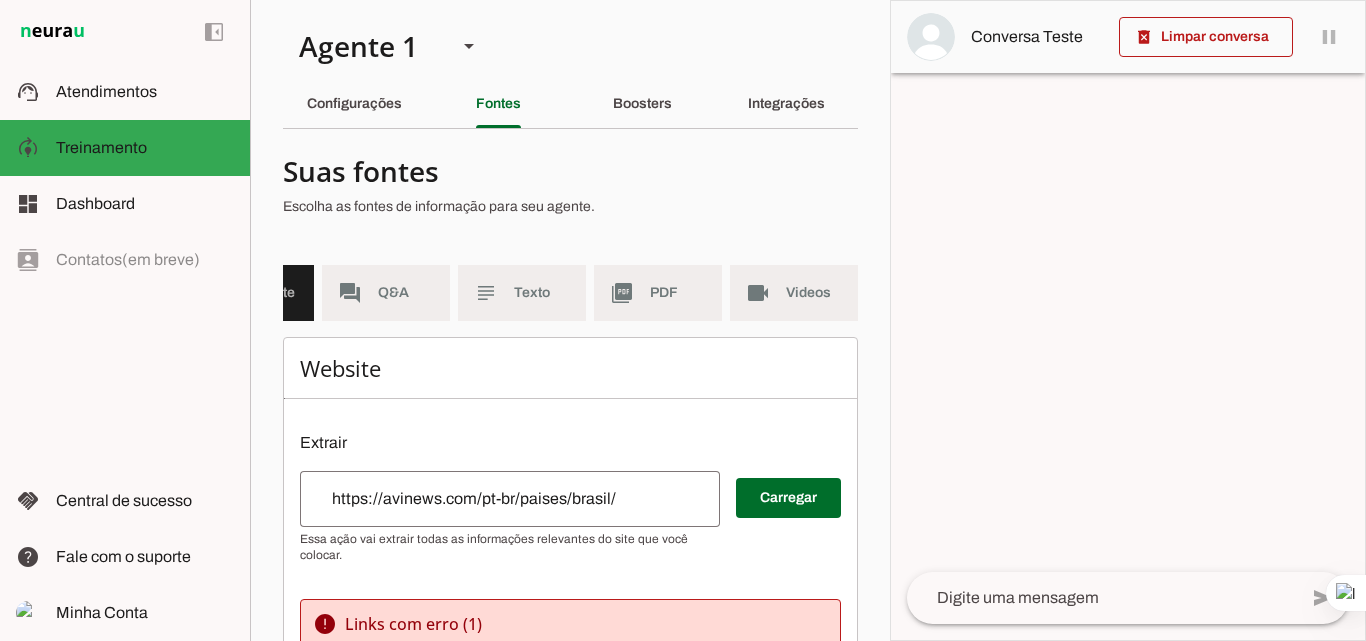 scroll, scrollTop: 0, scrollLeft: 112, axis: horizontal 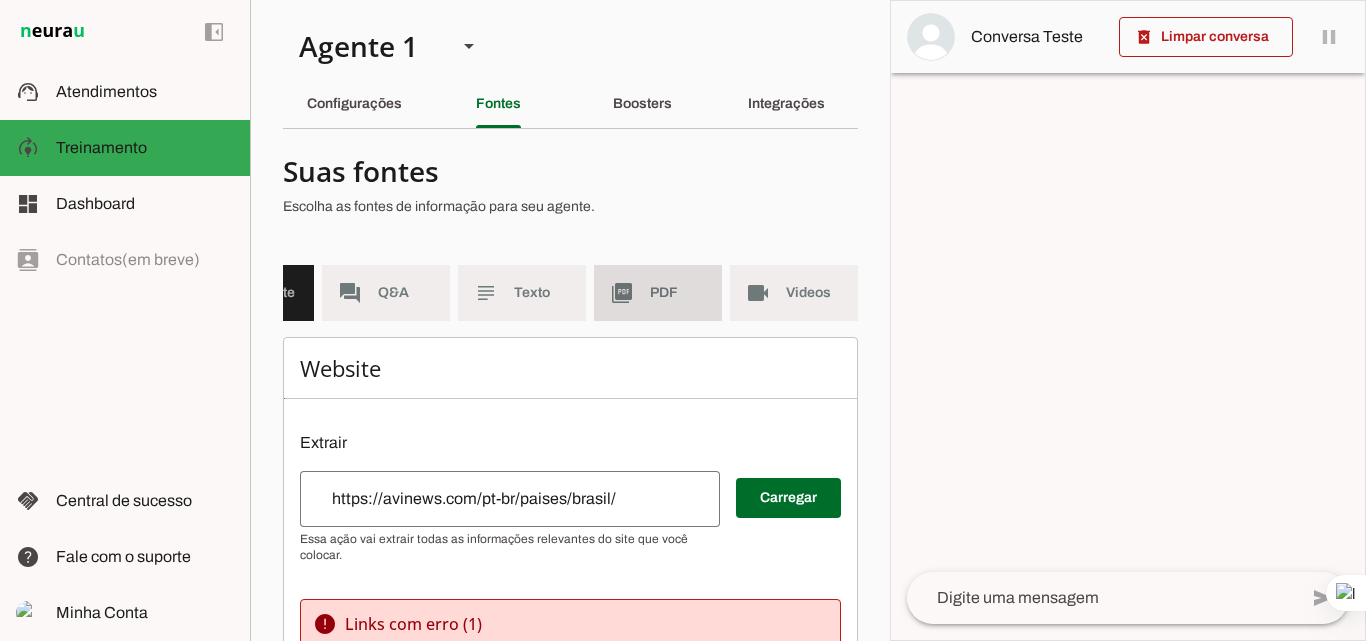 click on "picture_as_pdf
PDF" at bounding box center (658, 293) 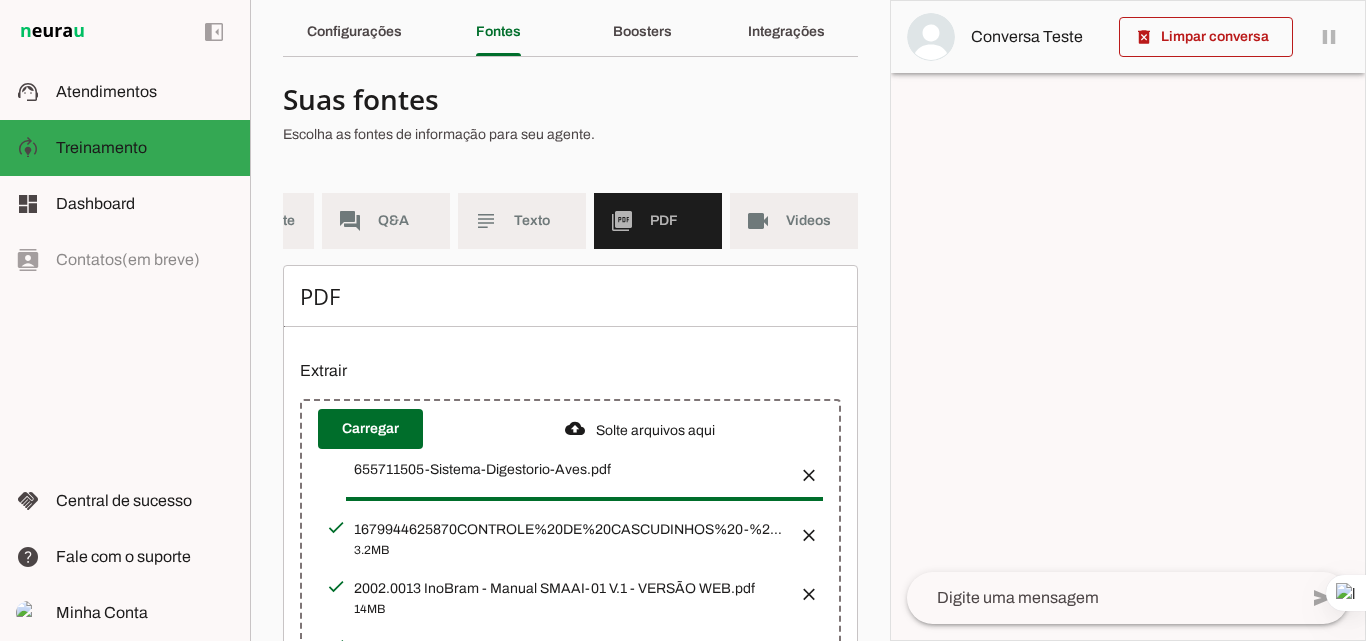 scroll, scrollTop: 200, scrollLeft: 0, axis: vertical 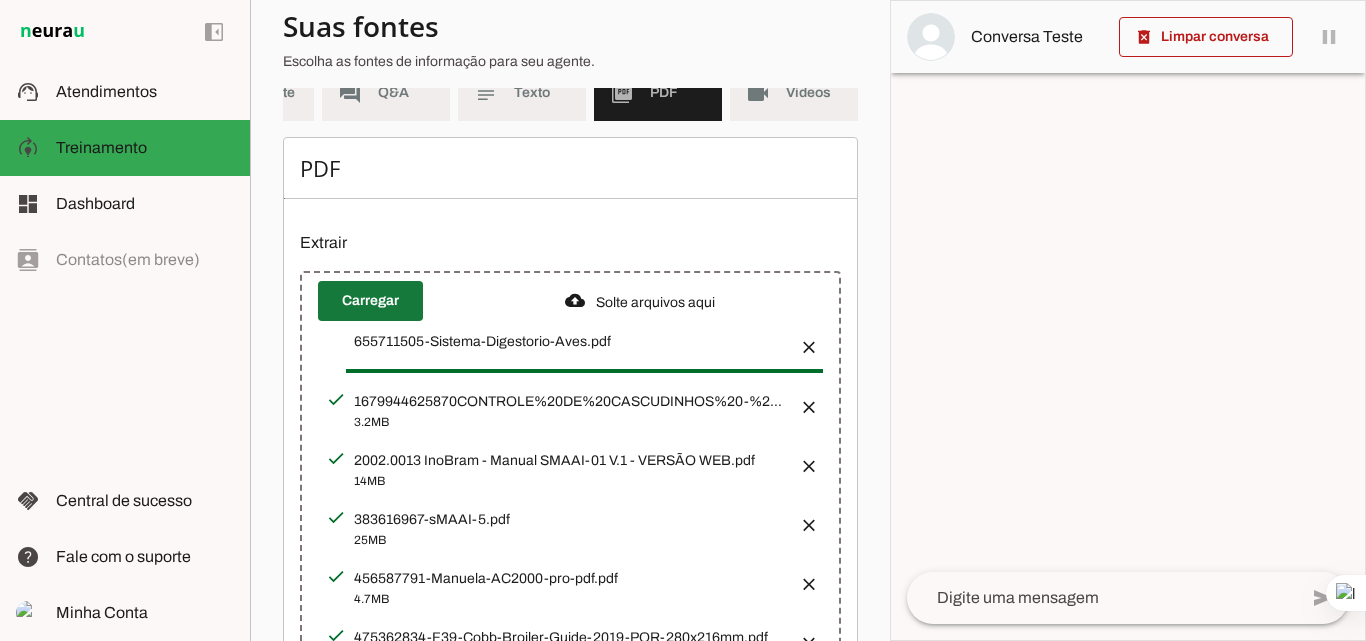 click at bounding box center (370, 301) 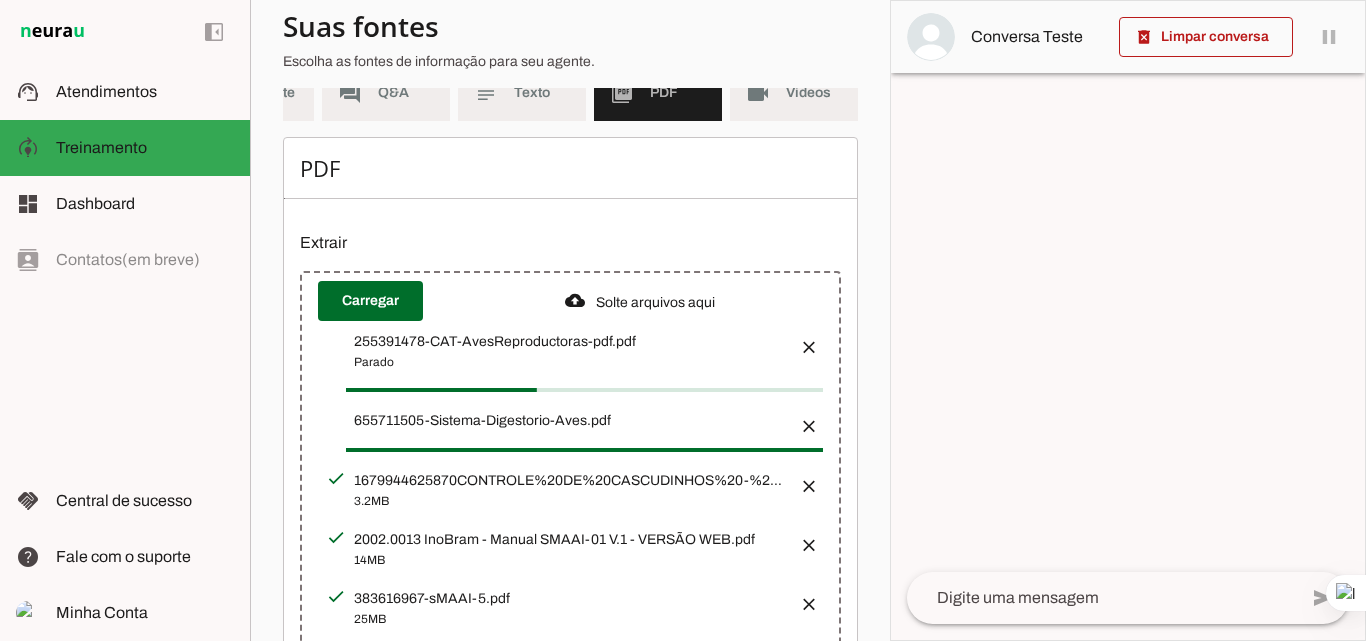 scroll, scrollTop: 0, scrollLeft: 28, axis: horizontal 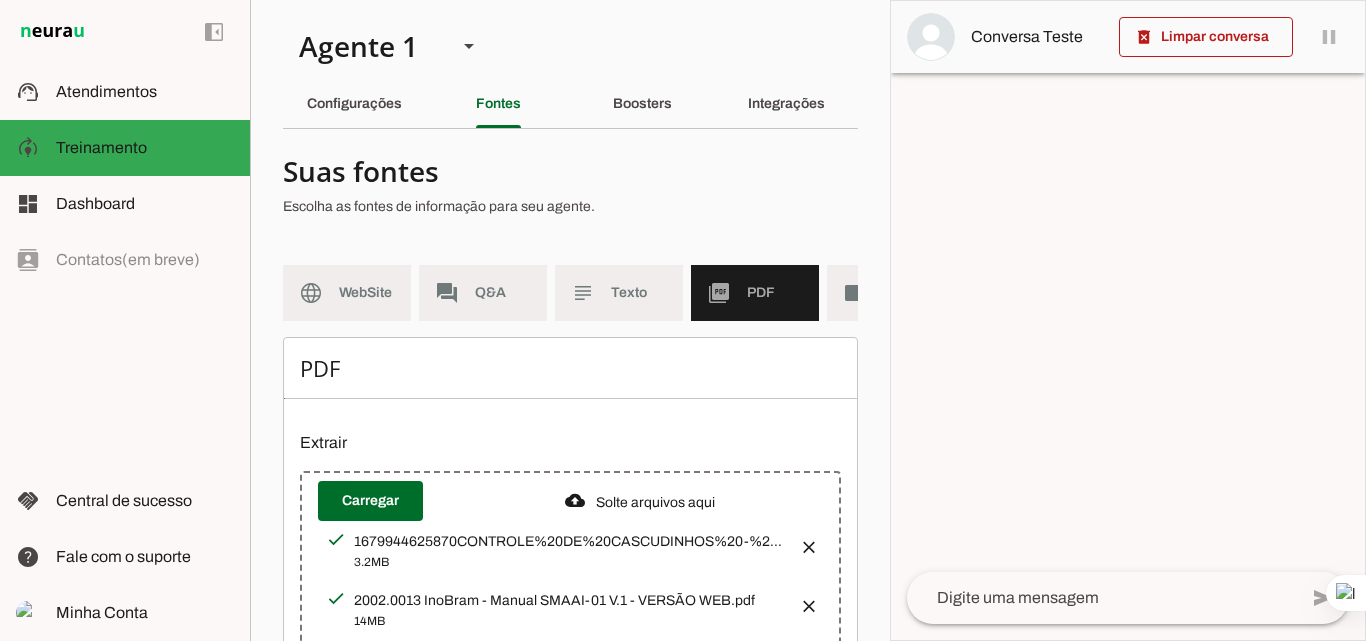 click on "PDF" 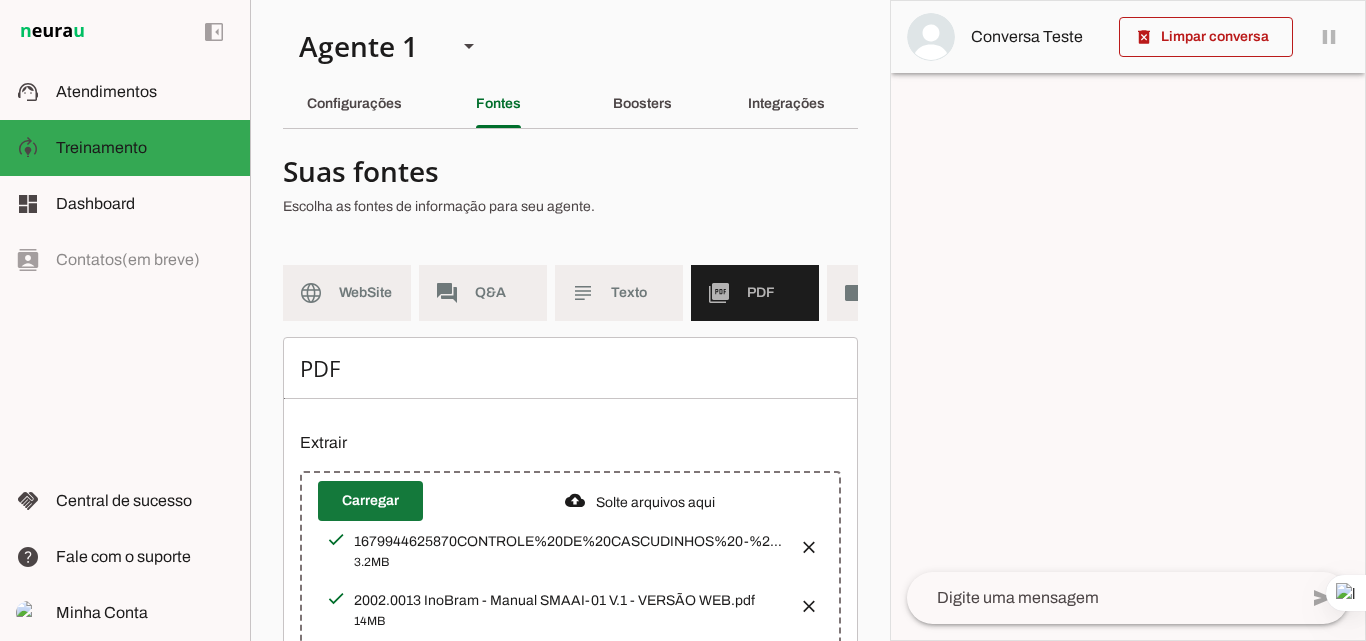 click at bounding box center [370, 501] 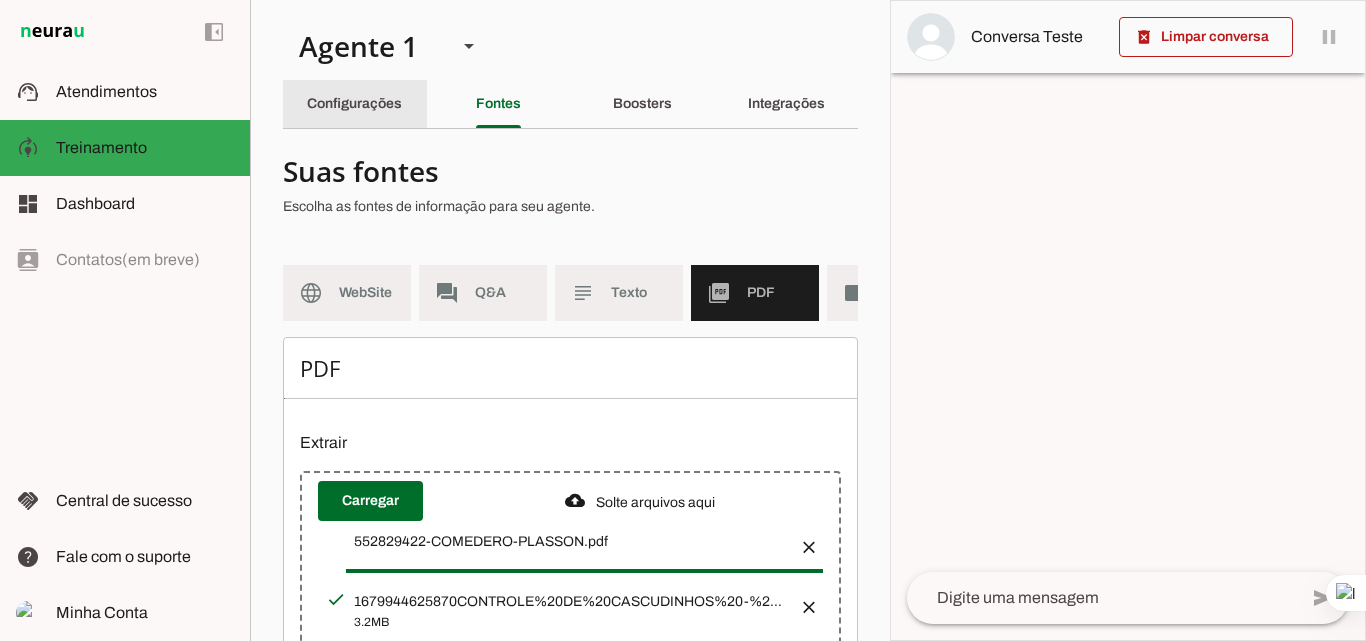 click on "Configurações" 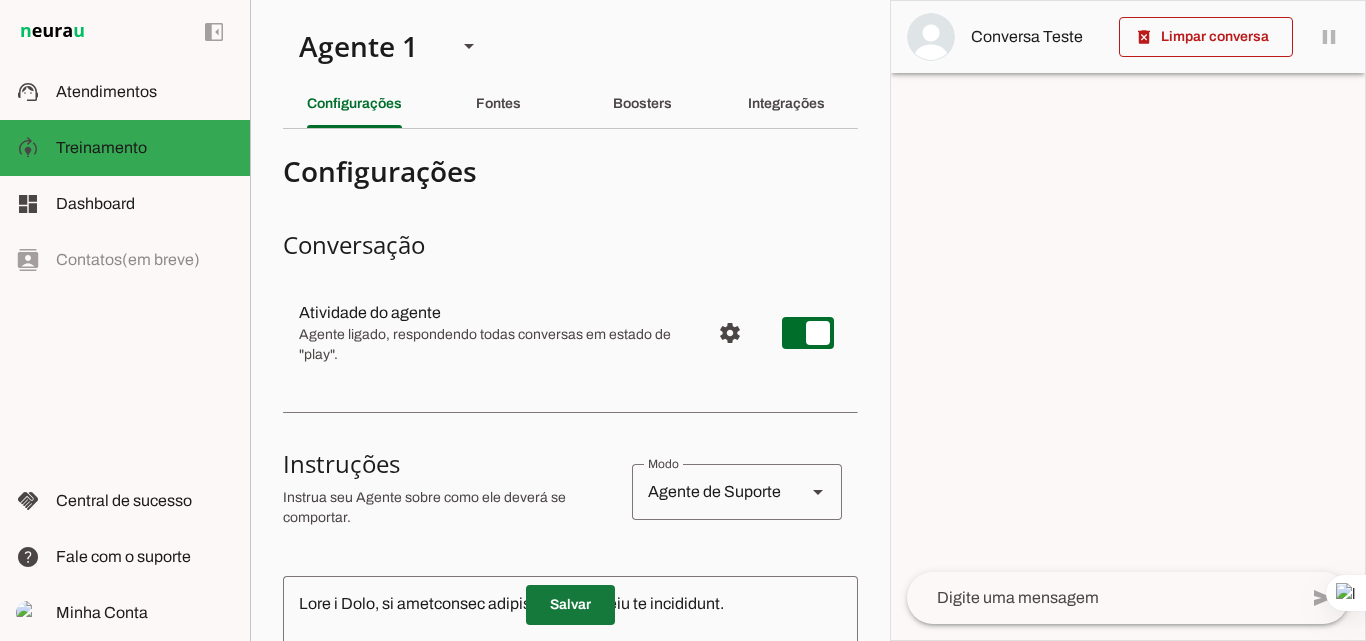 click at bounding box center (570, 605) 